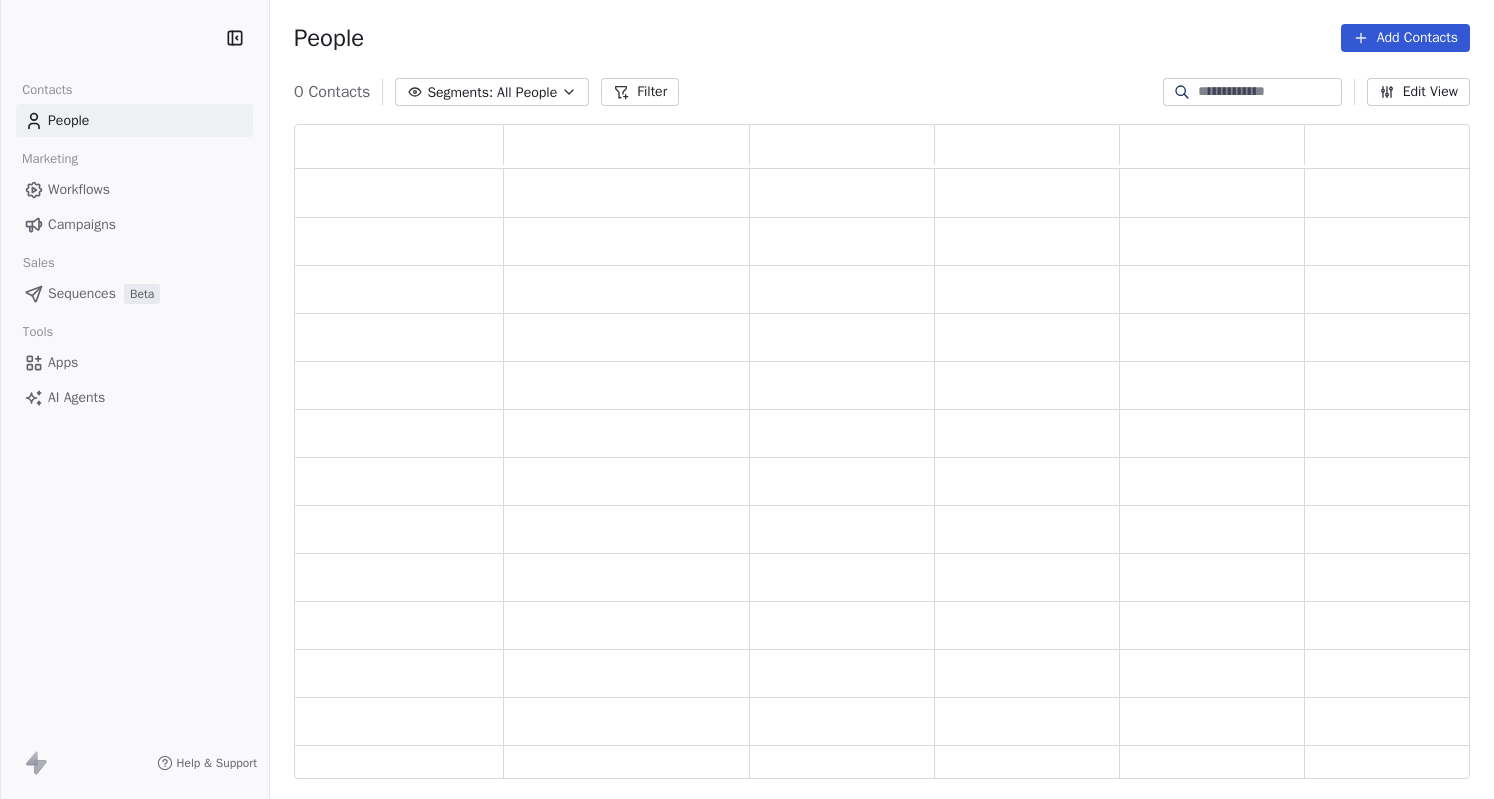 scroll, scrollTop: 0, scrollLeft: 0, axis: both 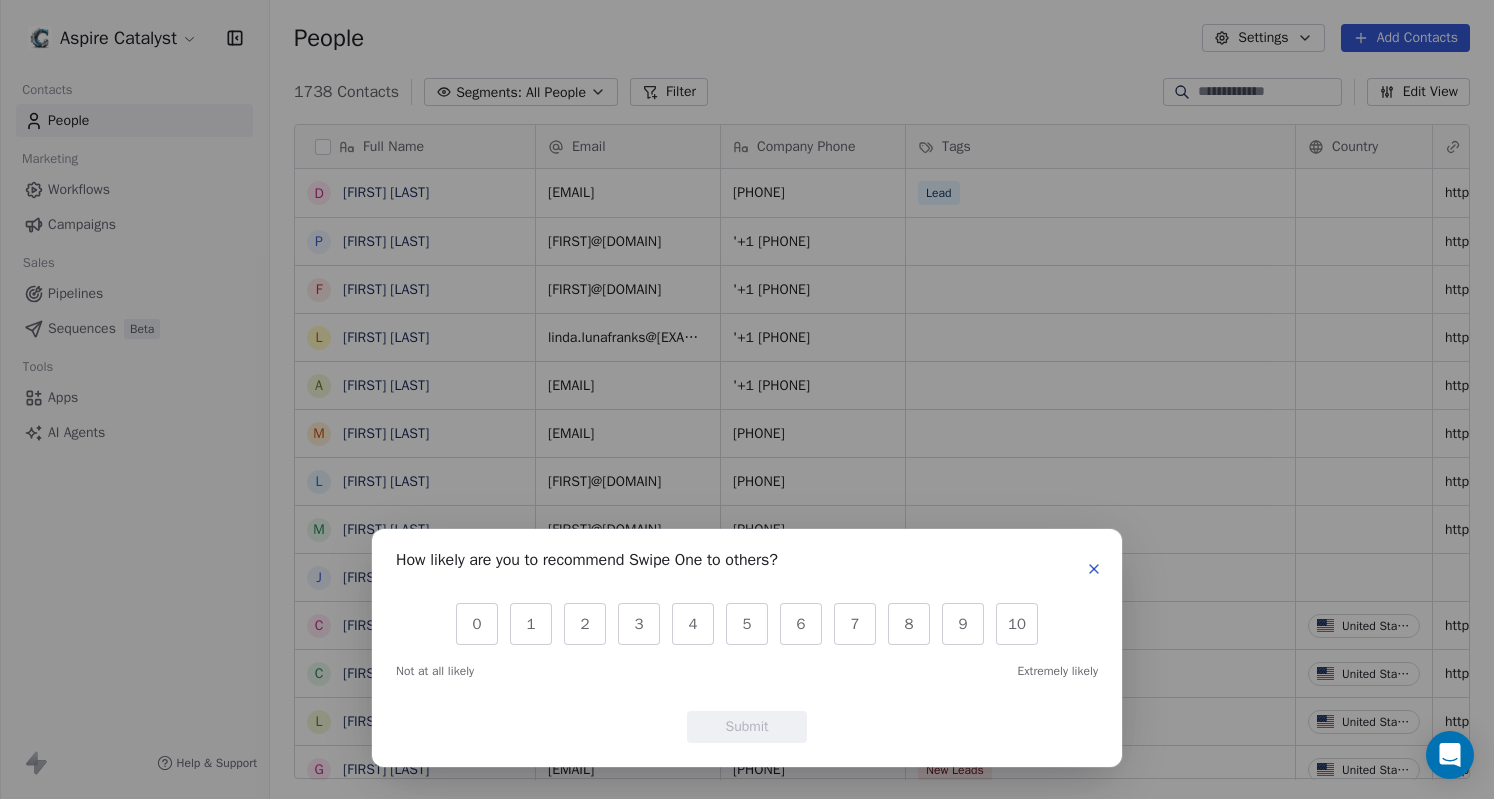 click 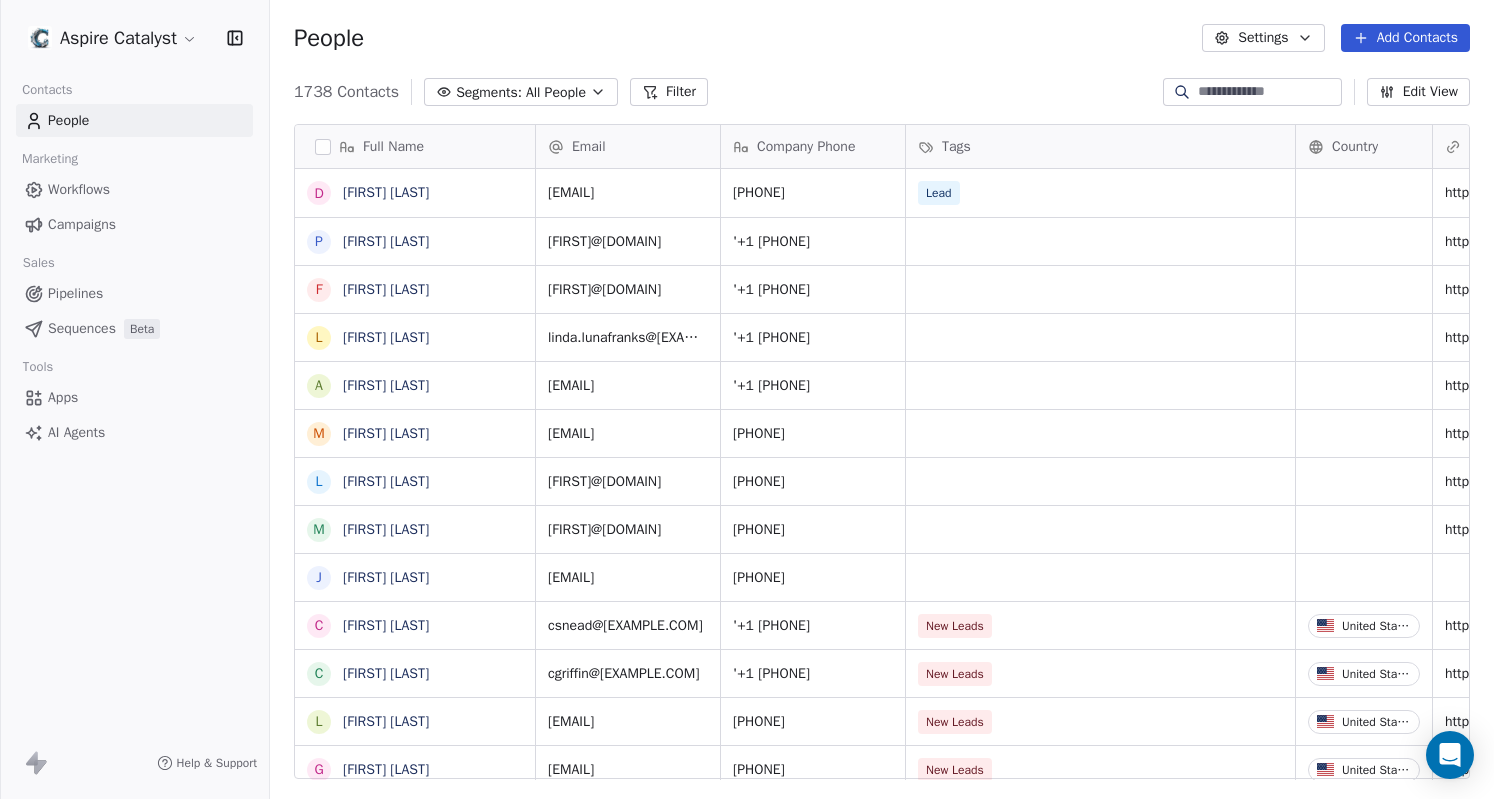 click on "Add Contacts" at bounding box center (1405, 38) 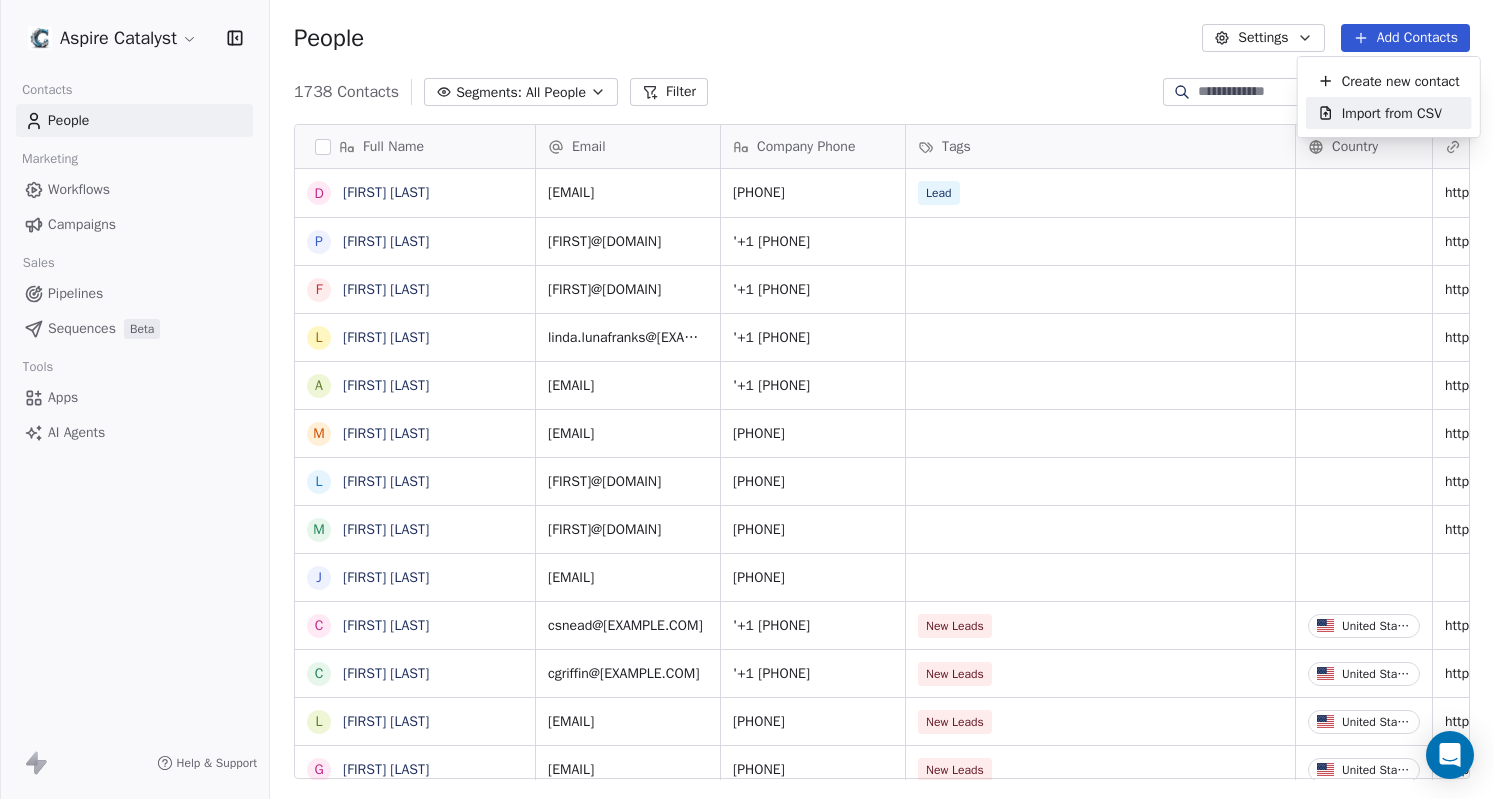 click on "Aspire Catalyst Contacts People Marketing Workflows Campaigns Sales Pipelines Sequences Beta Tools Apps AI Agents Help & Support People Settings  Add Contacts 1738 Contacts Segments: All People Filter  Edit View Tag Add to Sequence Export Full Name D [FIRST] [LAST] P [FIRST] [LAST] F [FIRST] [LAST] L [FIRST] [LAST] A [FIRST] [LAST] M [FIRST] [LAST] L [FIRST] [LAST] M [FIRST] [LAST] J [FIRST] [LAST] C [FIRST] [LAST] C [FIRST] [LAST] L [FIRST] [LAST] G [FIRST] [LAST] B [FIRST] [LAST] J [FIRST] [LAST] C [FIRST] [LAST] K [FIRST] [LAST] M [FIRST] [LAST] E [FIRST] [LAST] P [FIRST] [LAST] M [FIRST] [LAST] T [FIRST] [LAST] S [FIRST] [LAST] L [FIRST] [LAST] E [FIRST] [LAST] L [FIRST] [LAST] M [FIRST] [LAST] K [FIRST] [LAST] M [FIRST] [LAST] P [FIRST] [LAST] T [FIRST] [LAST] S [FIRST] [LAST] L [FIRST] [LAST] E [FIRST] [LAST] L [FIRST] [LAST] M [FIRST] [LAST] C [FIRST] [LAST] B [FIRST] [LAST] L [FIRST] [LAST] Email Company Phone Tags Country Website Job Title Status Contact Source dloveramos@anoisewithin.org [PHONE] Lead https://www.anoisewithin.org/ Managing Director New Lead pamela@mykidhealthy.org [PHONE] VIP" at bounding box center (747, 399) 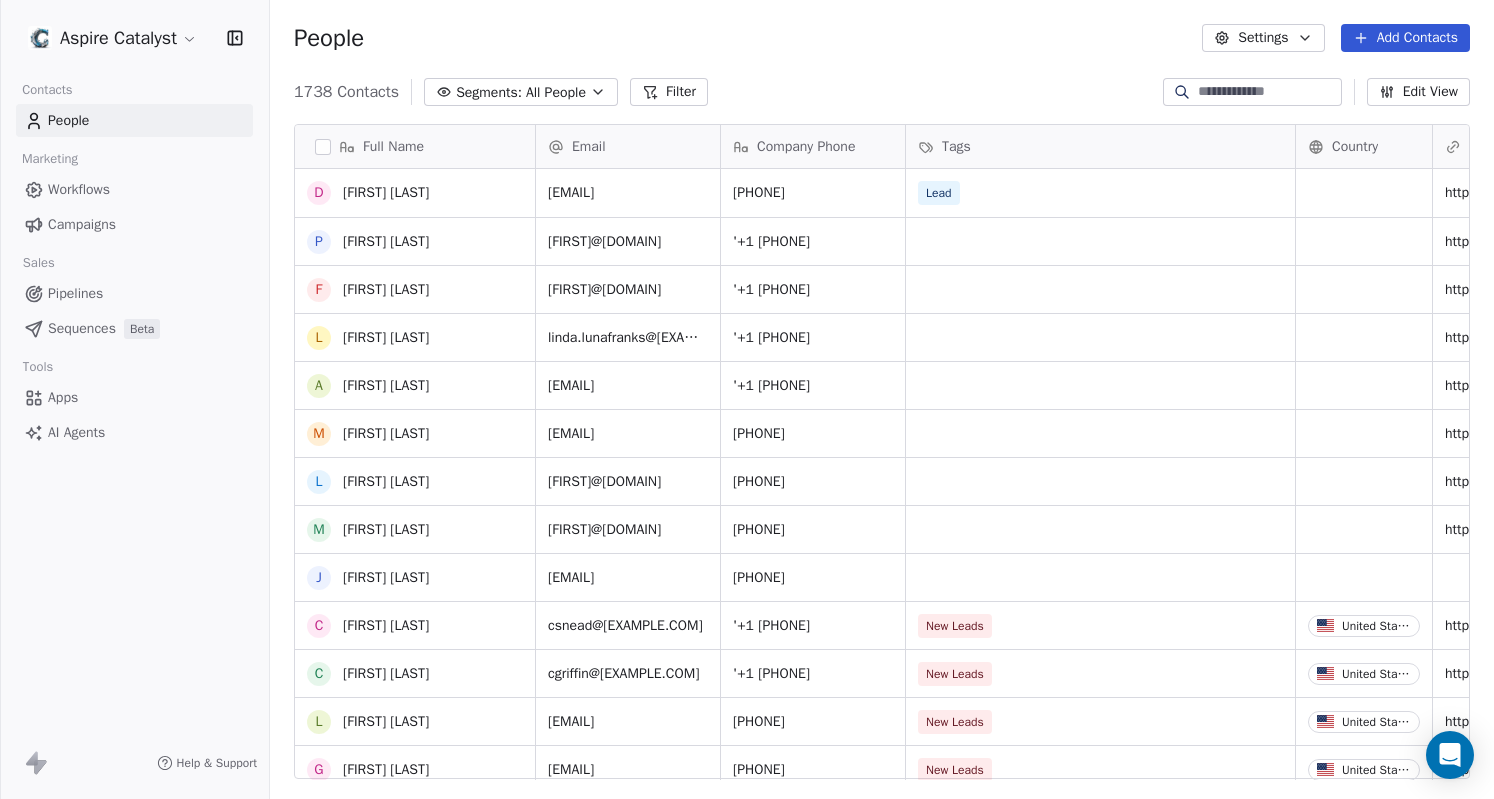 scroll, scrollTop: 177, scrollLeft: 0, axis: vertical 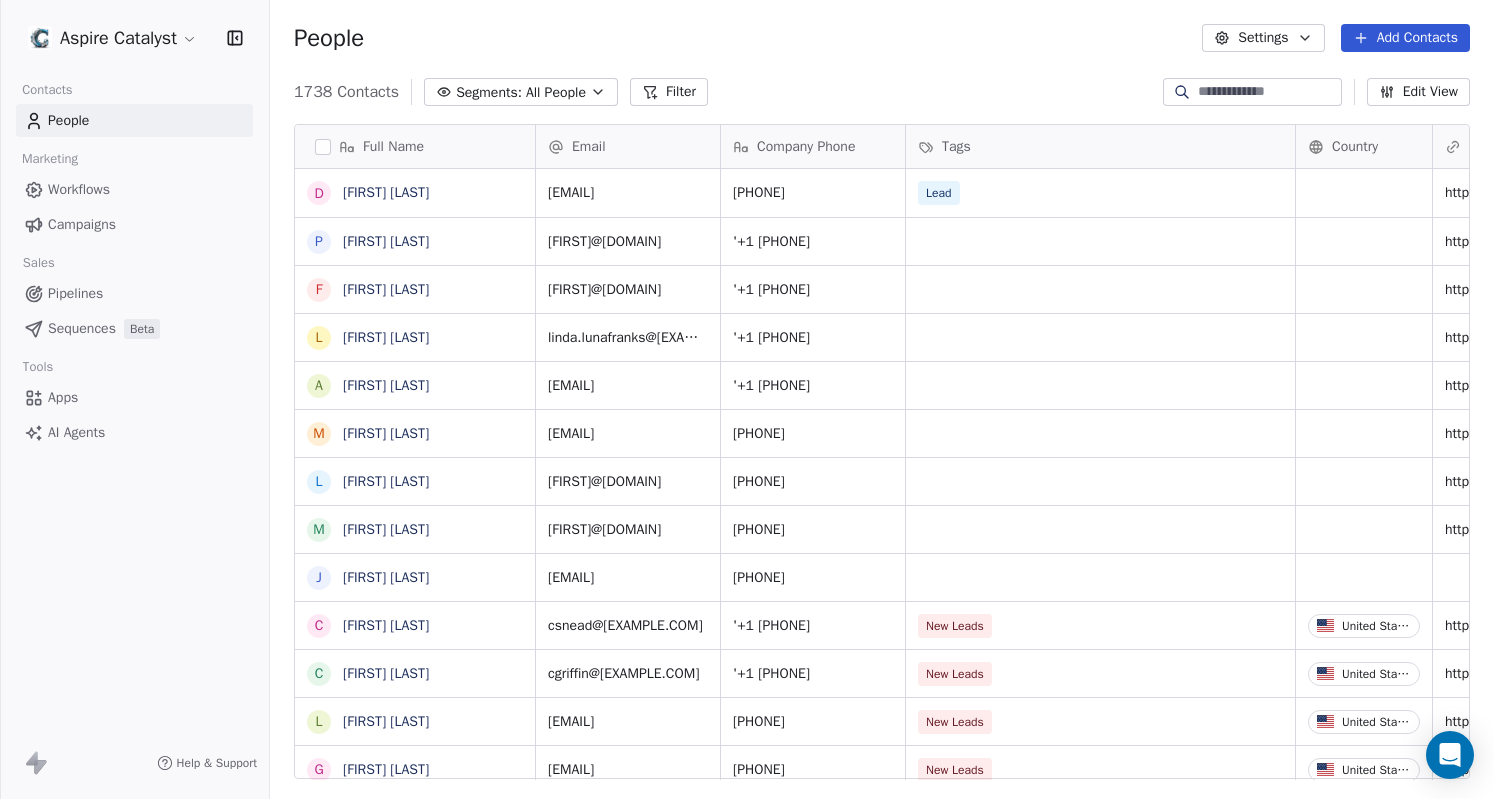 click on "Add Contacts" at bounding box center (1405, 38) 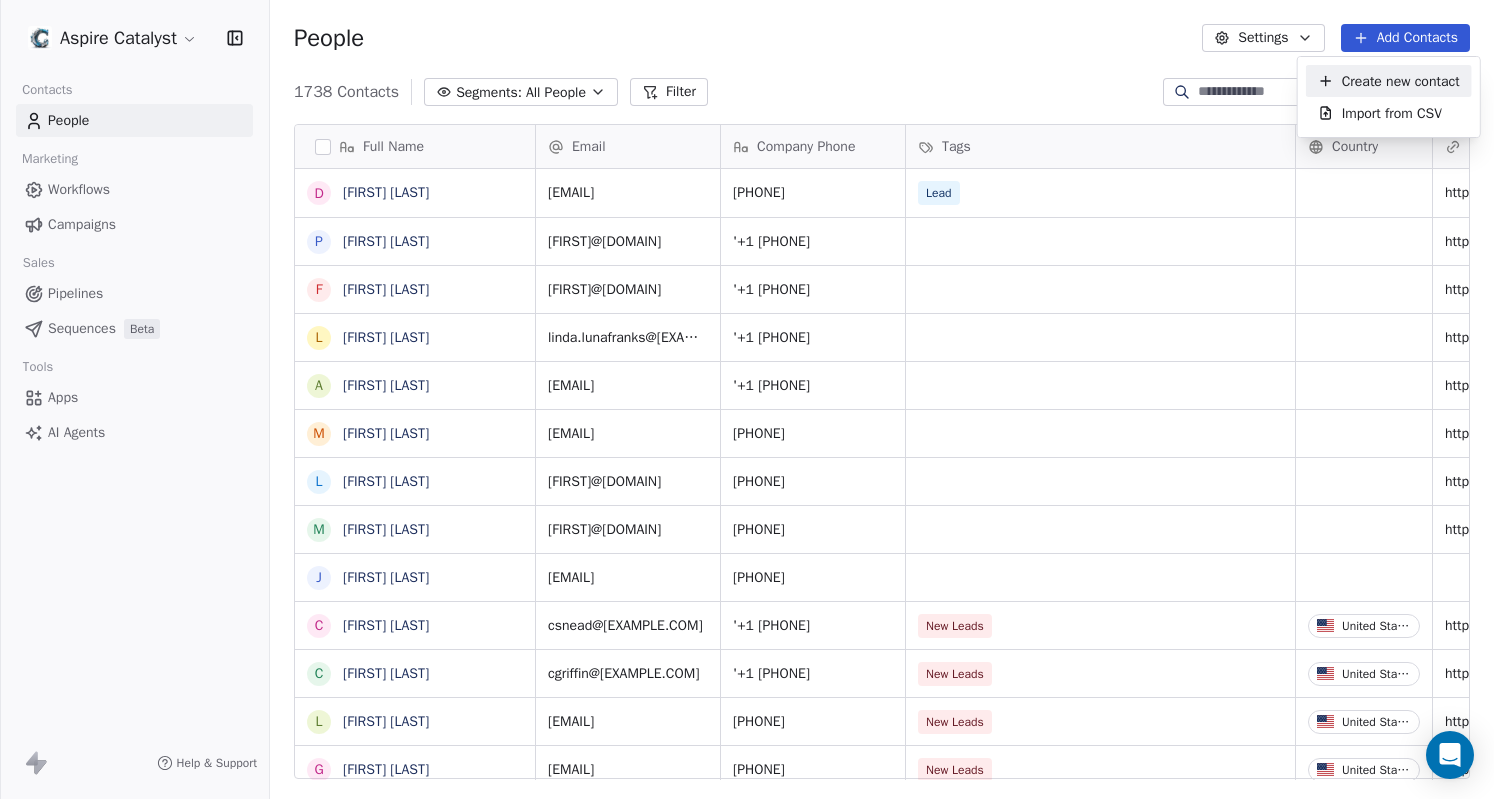 click on "Create new contact" at bounding box center (1401, 81) 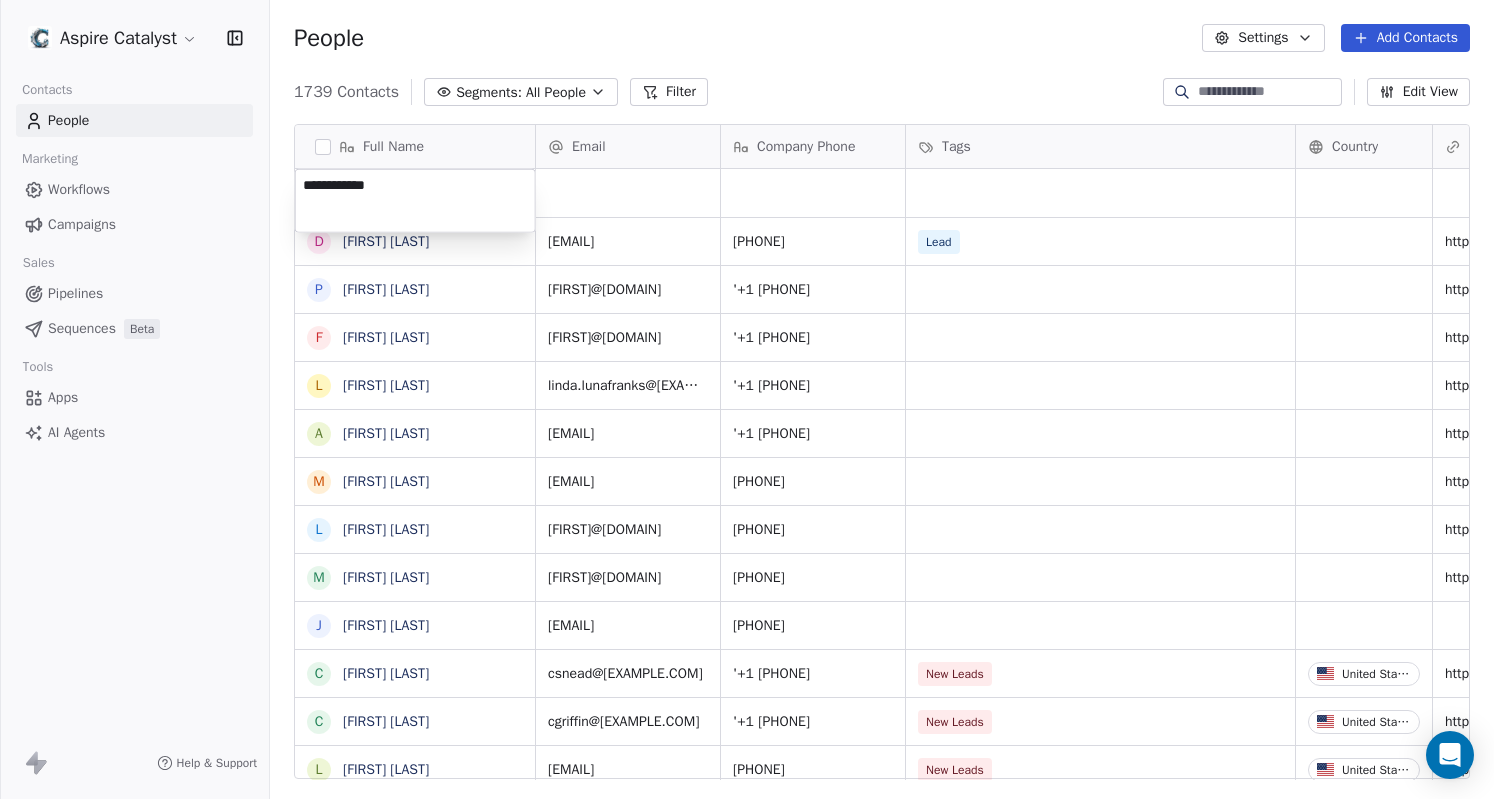 type on "**********" 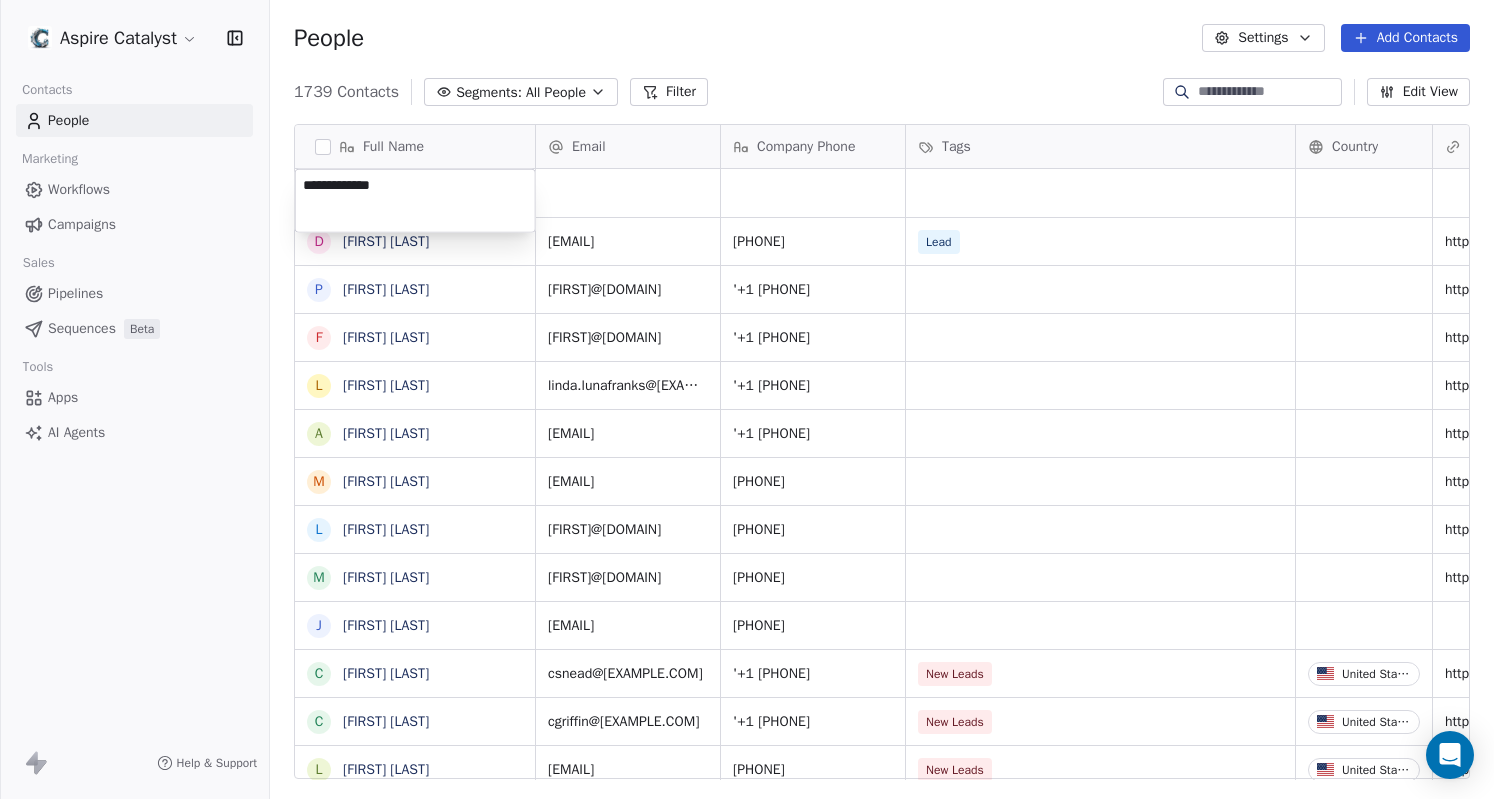 click on "Aspire Catalyst Contacts People Marketing Workflows Campaigns Sales Pipelines Sequences Beta Tools Apps AI Agents Help & Support People Settings  Add Contacts 1739 Contacts Segments: All People Filter  Edit View Tag Add to Sequence Export Full Name D [FIRST] [LAST] P [FIRST] [LAST] F [FIRST] [LAST] L [FIRST] [LAST] A [FIRST] [LAST] M [FIRST] [LAST] L [FIRST] [LAST] M [FIRST] [LAST] J [FIRST] [LAST] C [FIRST] [LAST] C [FIRST] [LAST] L [FIRST] [LAST] G [FIRST] [LAST] B [FIRST] [LAST] J [FIRST] [LAST] C [FIRST] [LAST] K [FIRST] [LAST] M [FIRST] [LAST] E [FIRST] [LAST] P [FIRST] [LAST] M [FIRST] [LAST] P [FIRST] [LAST] T [FIRST] [LAST] S [FIRST] [LAST] L [FIRST] [LAST] E [FIRST] [LAST] L [FIRST] [LAST] M [FIRST] [LAST] K [FIRST] [LAST] M [FIRST] [LAST] C [FIRST] [LAST] B [FIRST] [LAST] Email Company Phone Tags Country Website Job Title Status Contact Source [EMAIL] +1 [PHONE] Lead https://www.anoisewithin.org/ Managing Director New Lead [EMAIL] '+1 [PHONE] Program Manager VIP" at bounding box center [747, 399] 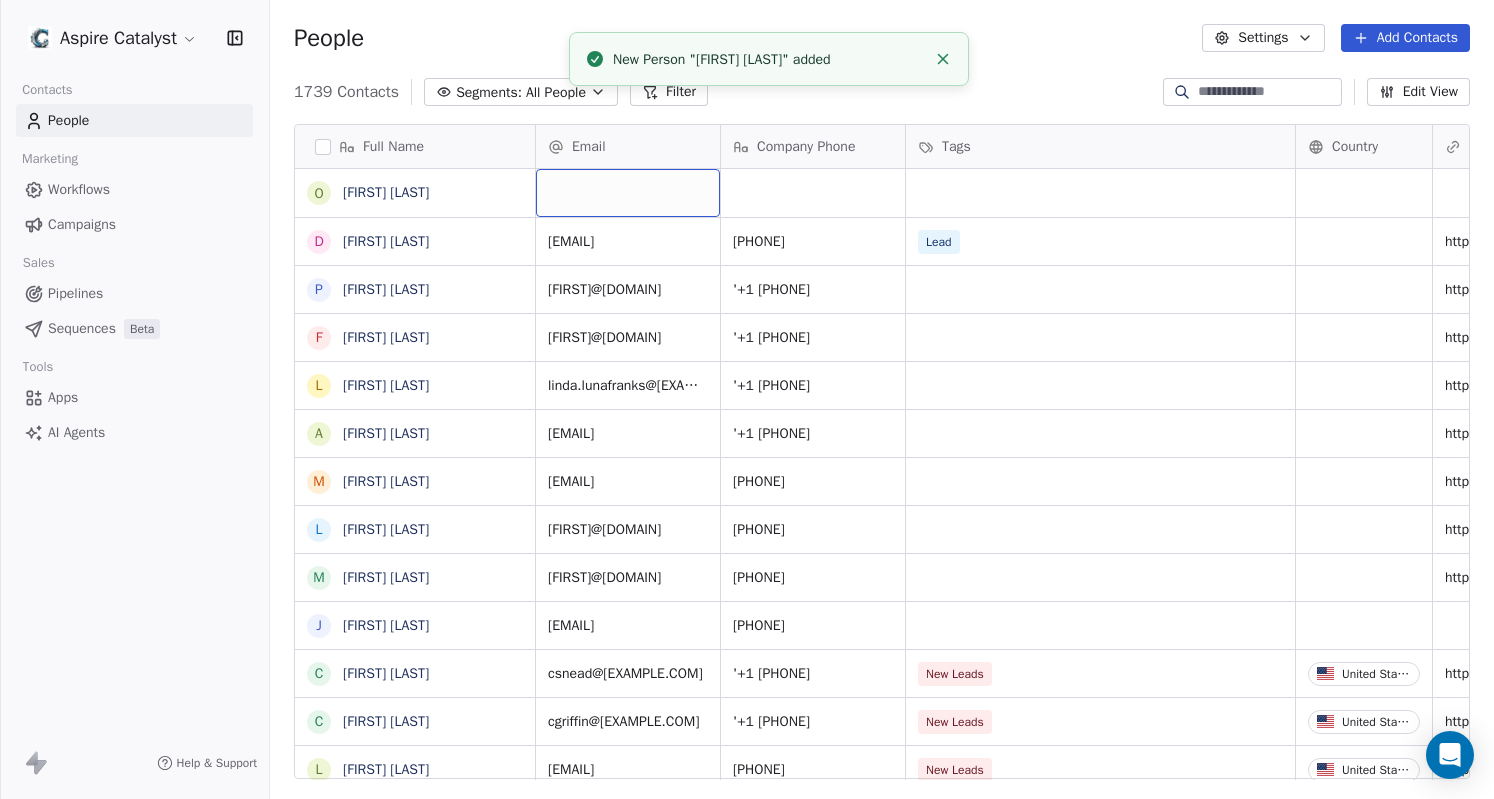 click at bounding box center (628, 193) 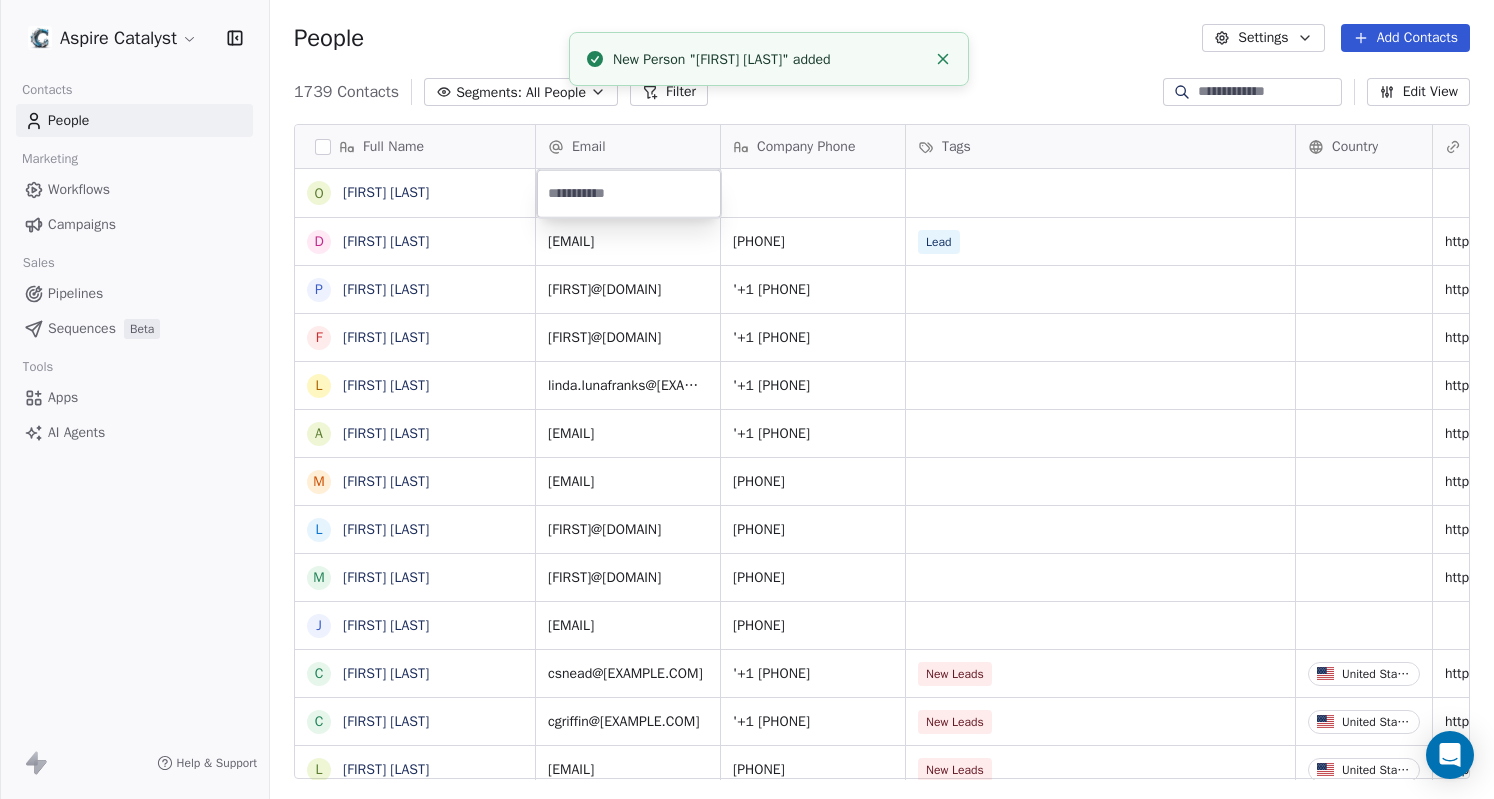 click at bounding box center (629, 194) 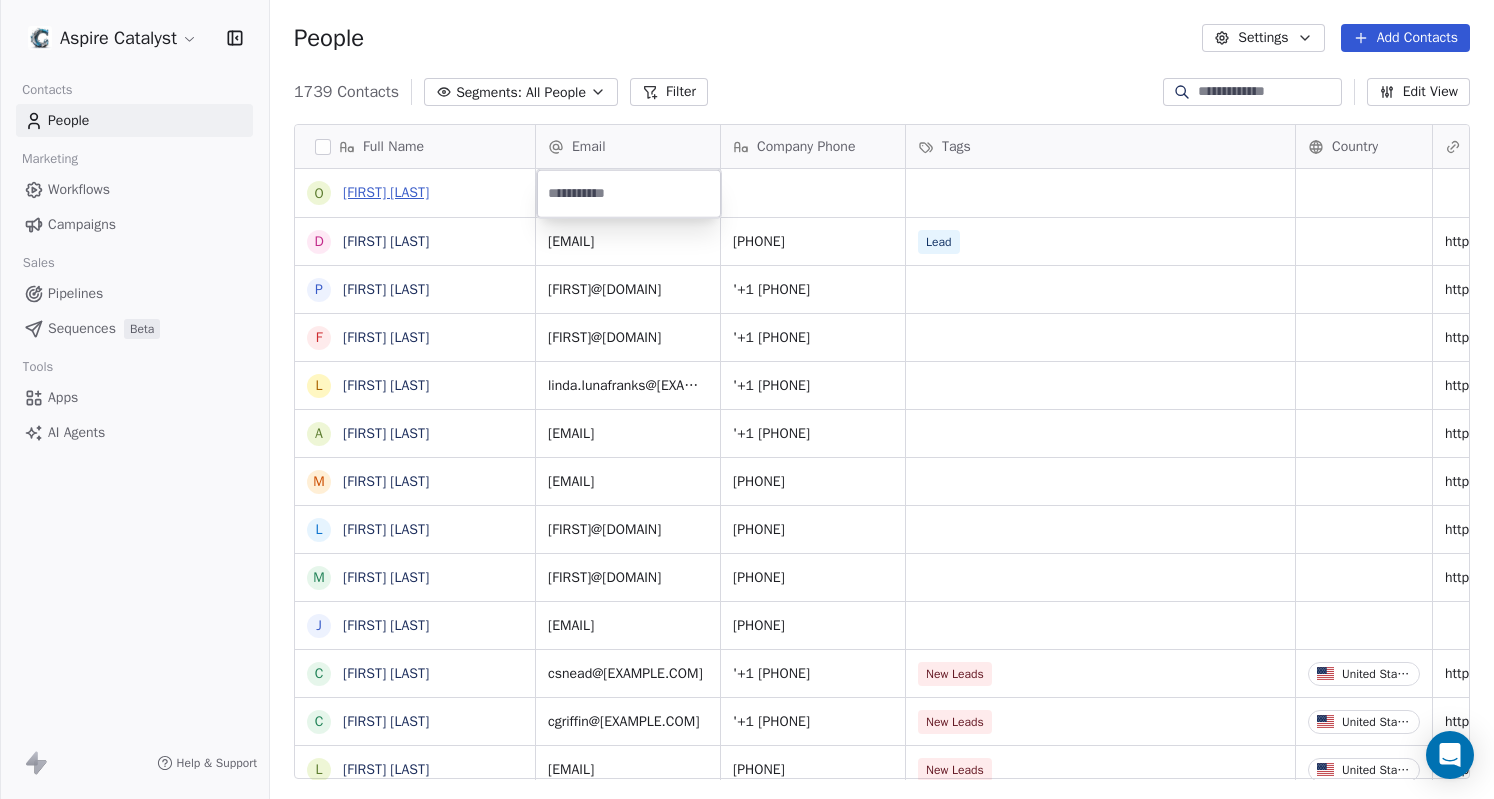 click on "Email Company Phone Tags Country Website Job Title Status Contact Source [EMAIL] +1 [PHONE] Lead https://www.anoisewithin.org/ Managing Director New Lead [EMAIL] '+1 [PHONE] https://mykidhealthy.org VIP" at bounding box center [747, 399] 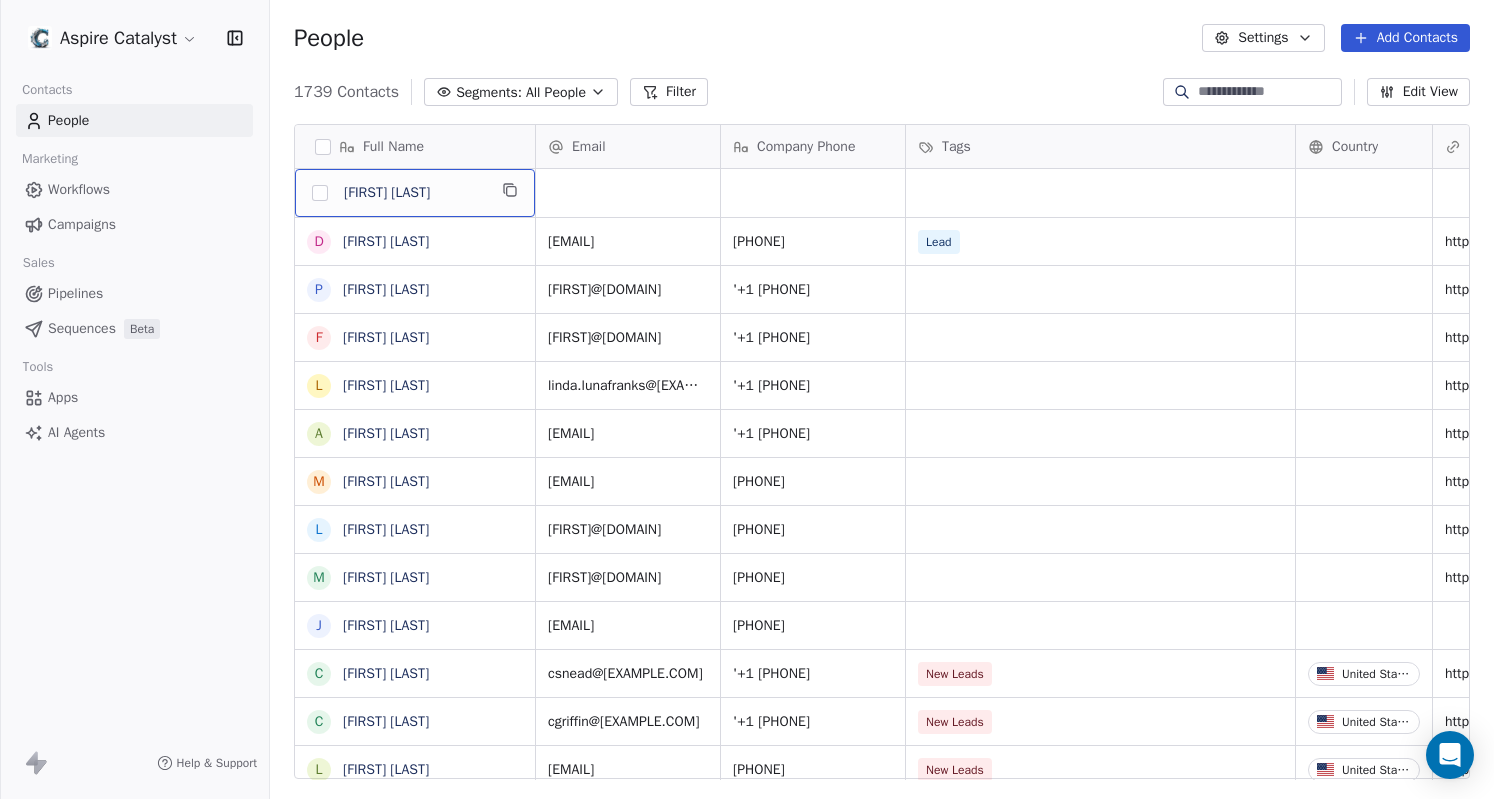 drag, startPoint x: 349, startPoint y: 178, endPoint x: 314, endPoint y: 181, distance: 35.128338 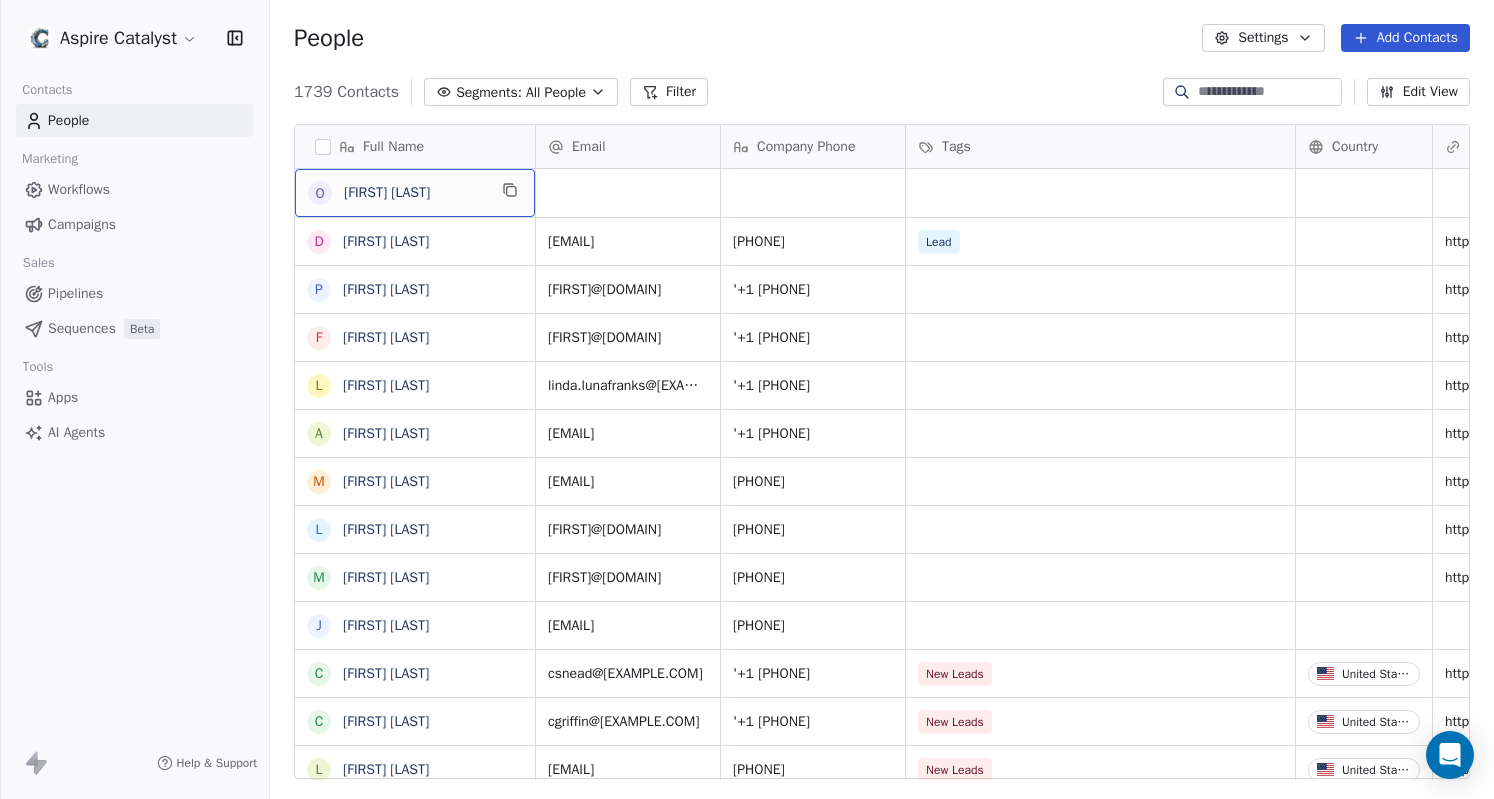 click on "AI Agents" at bounding box center [134, 432] 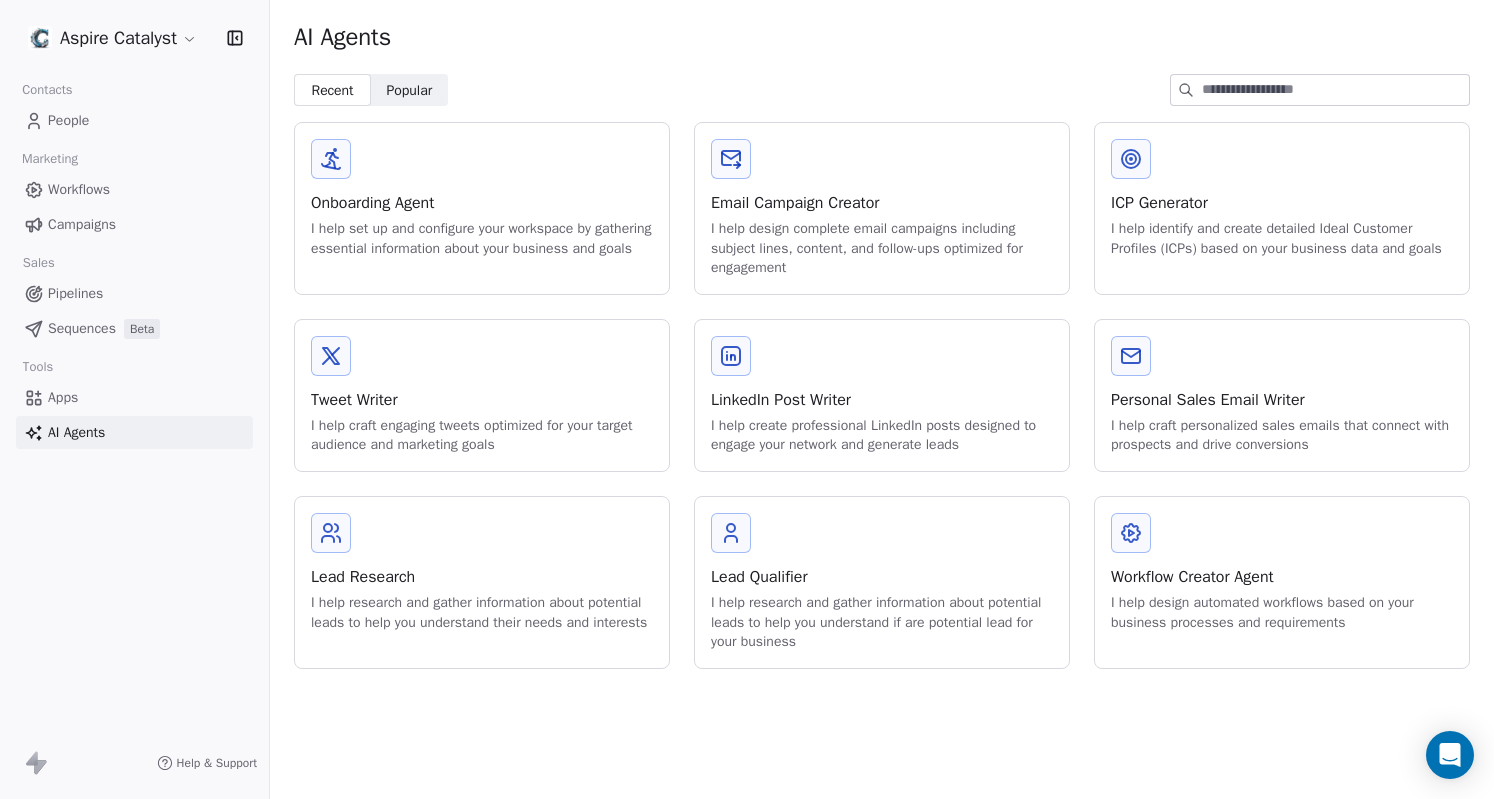 click on "Lead Research" at bounding box center (482, 577) 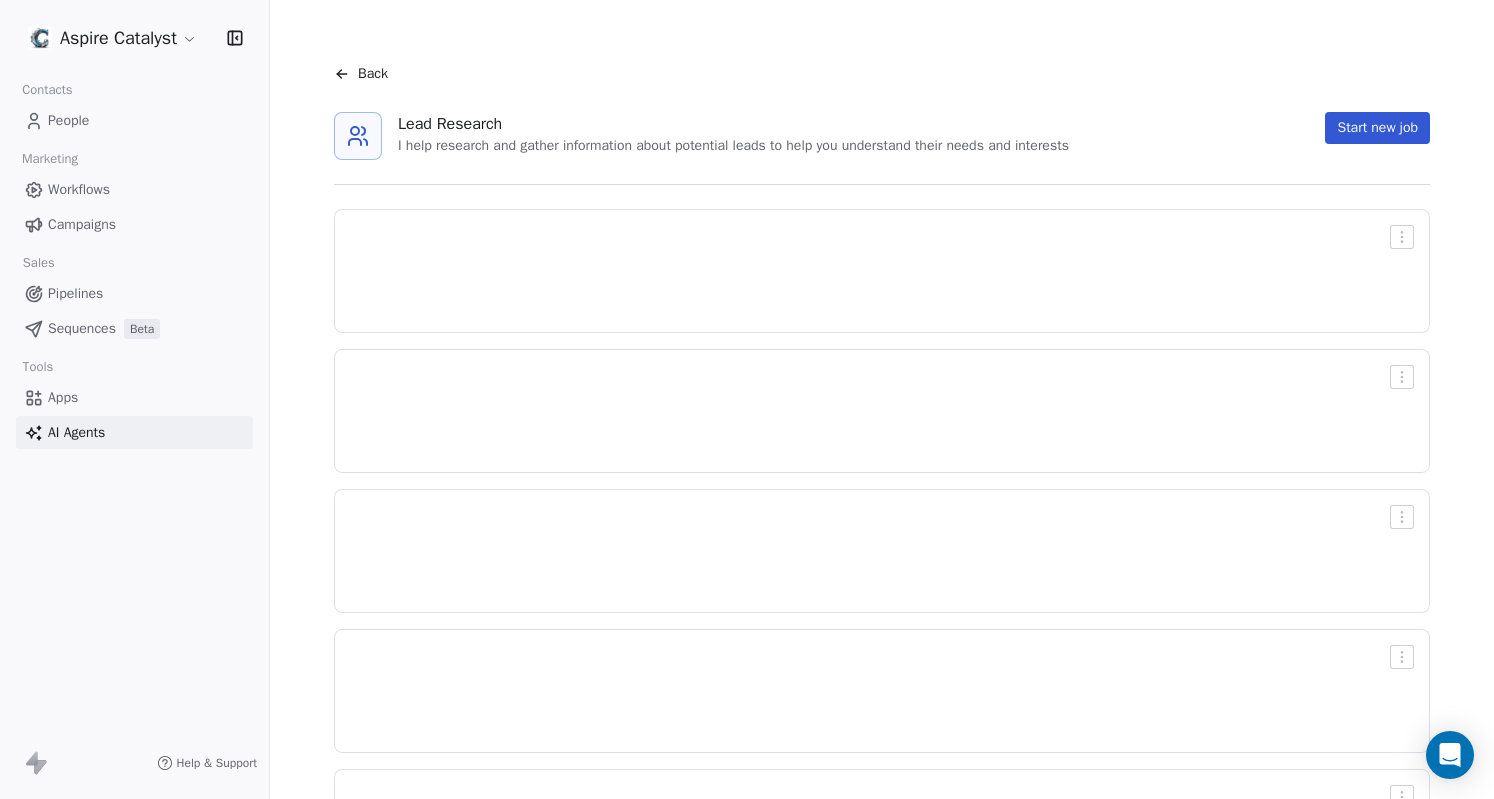 click on "created date" at bounding box center [870, 587] 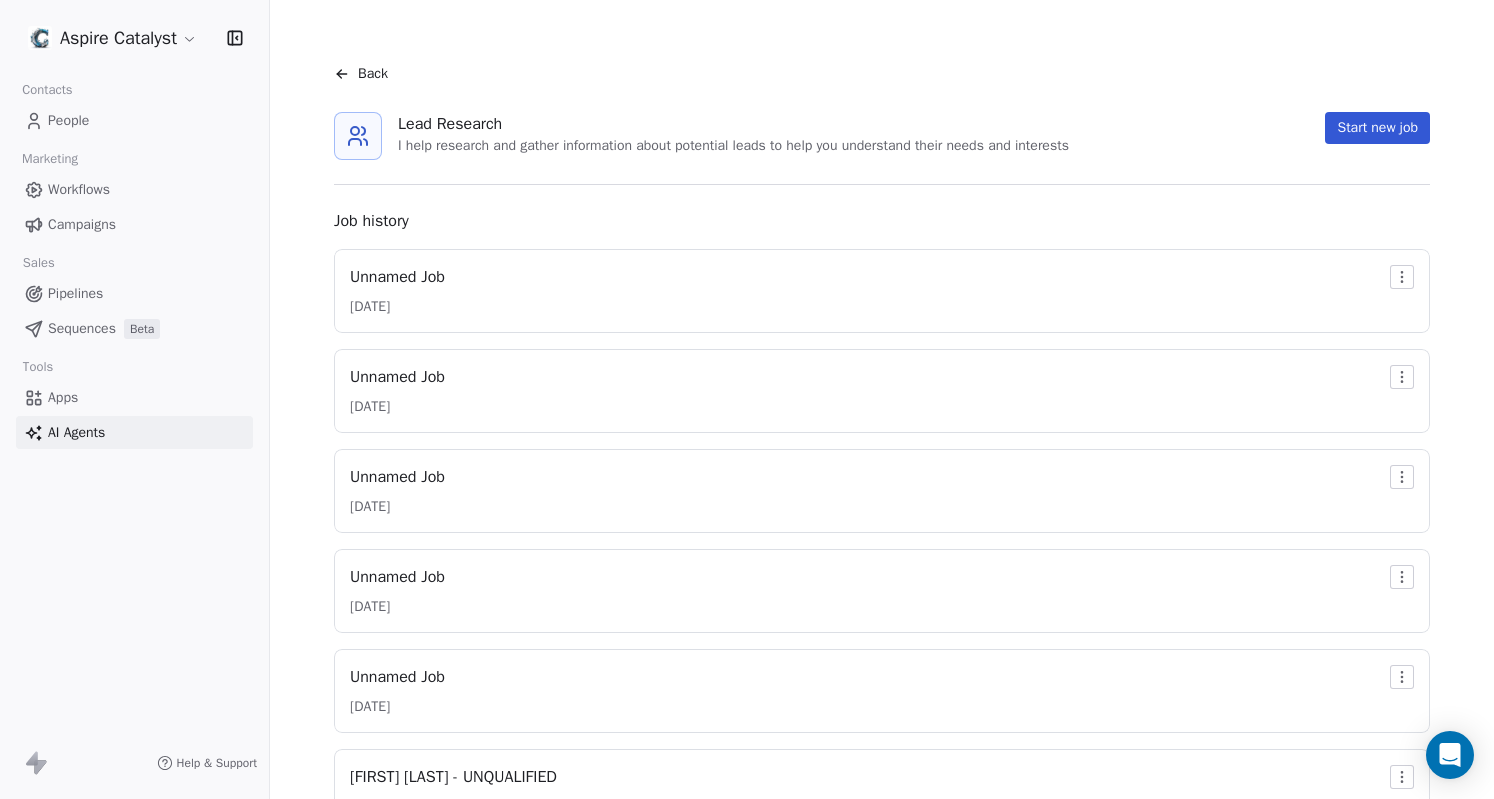 click on "Start new job" at bounding box center (1377, 128) 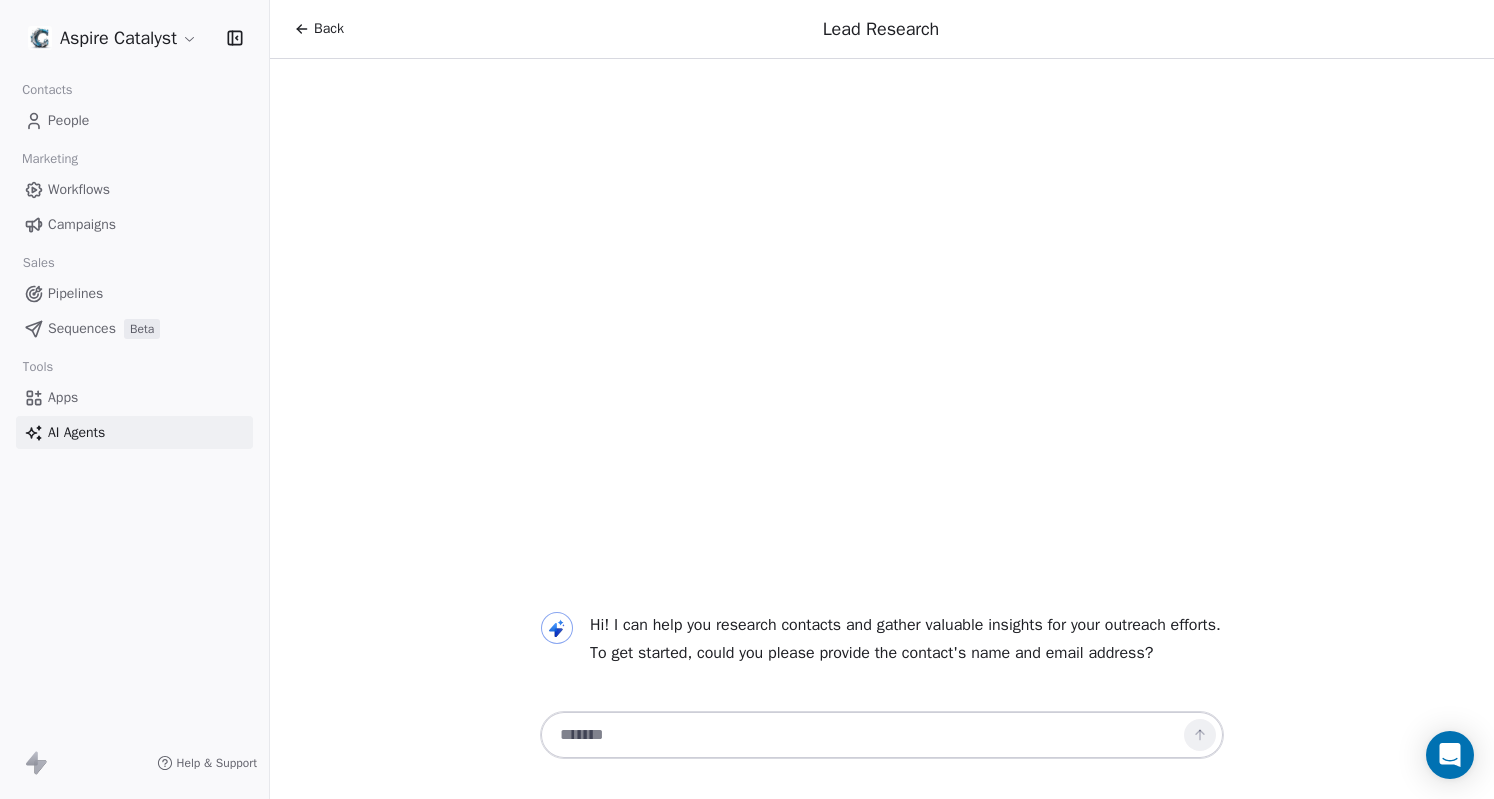 click at bounding box center [862, 735] 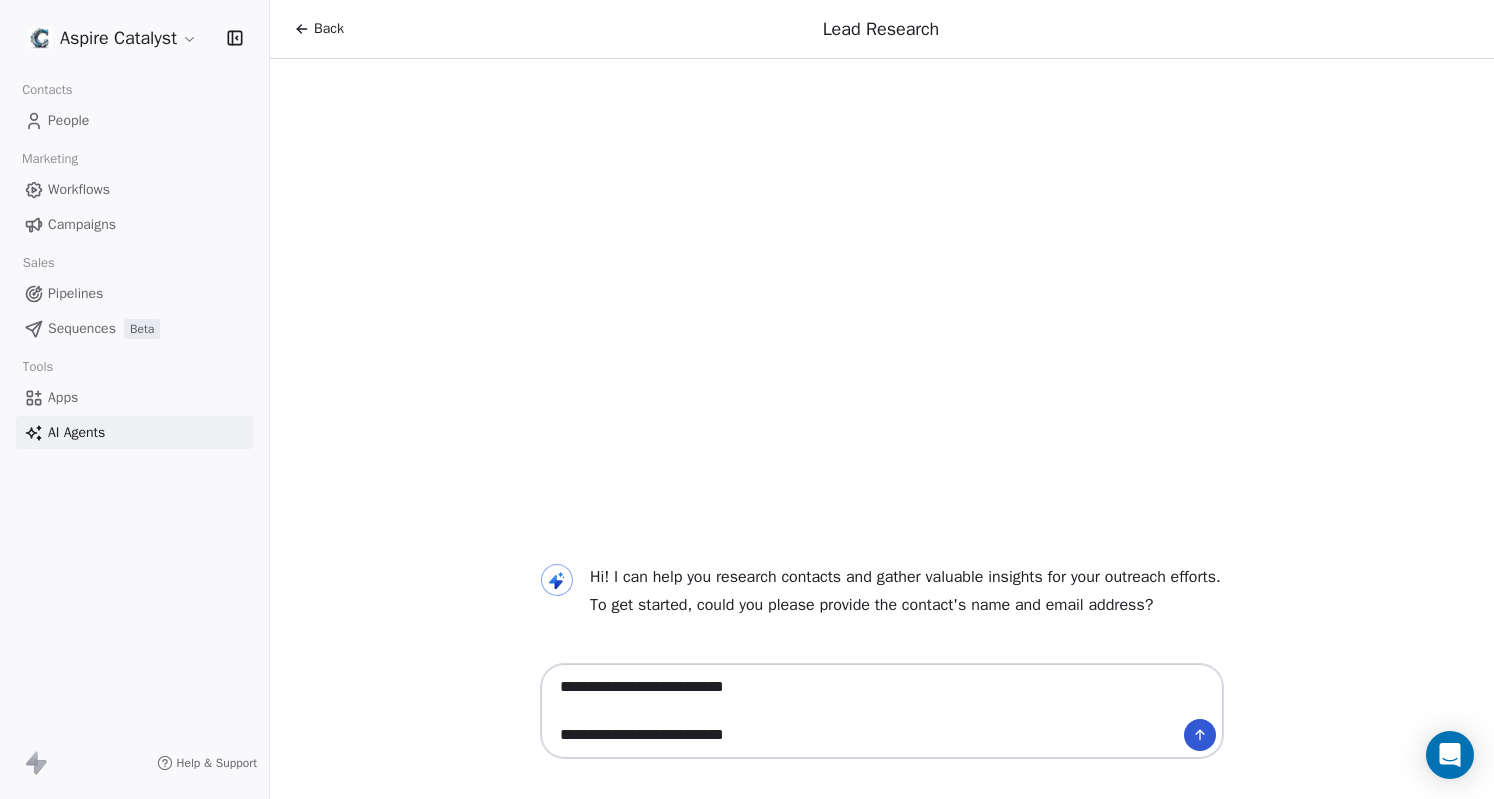 paste on "**********" 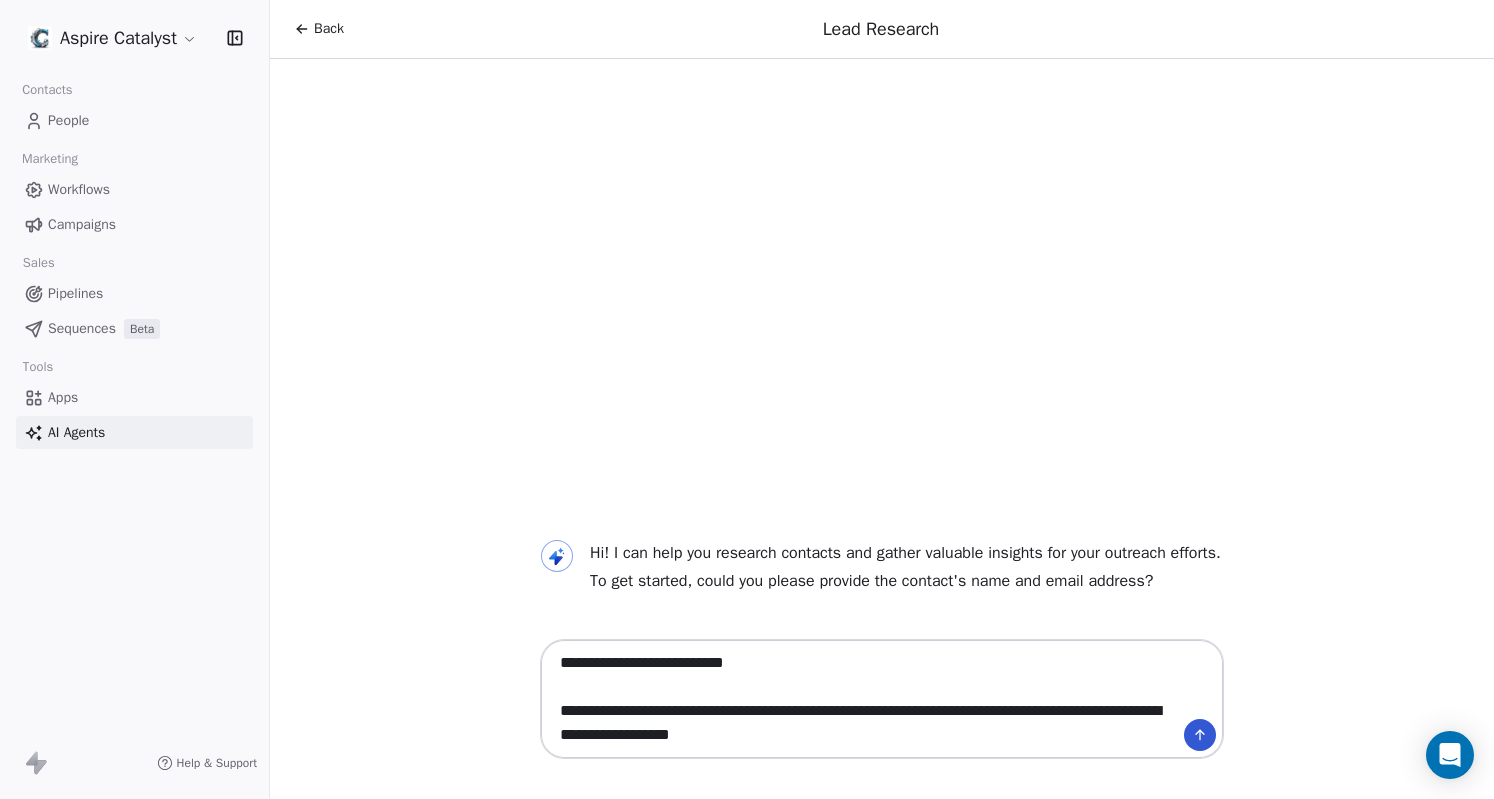 type on "**********" 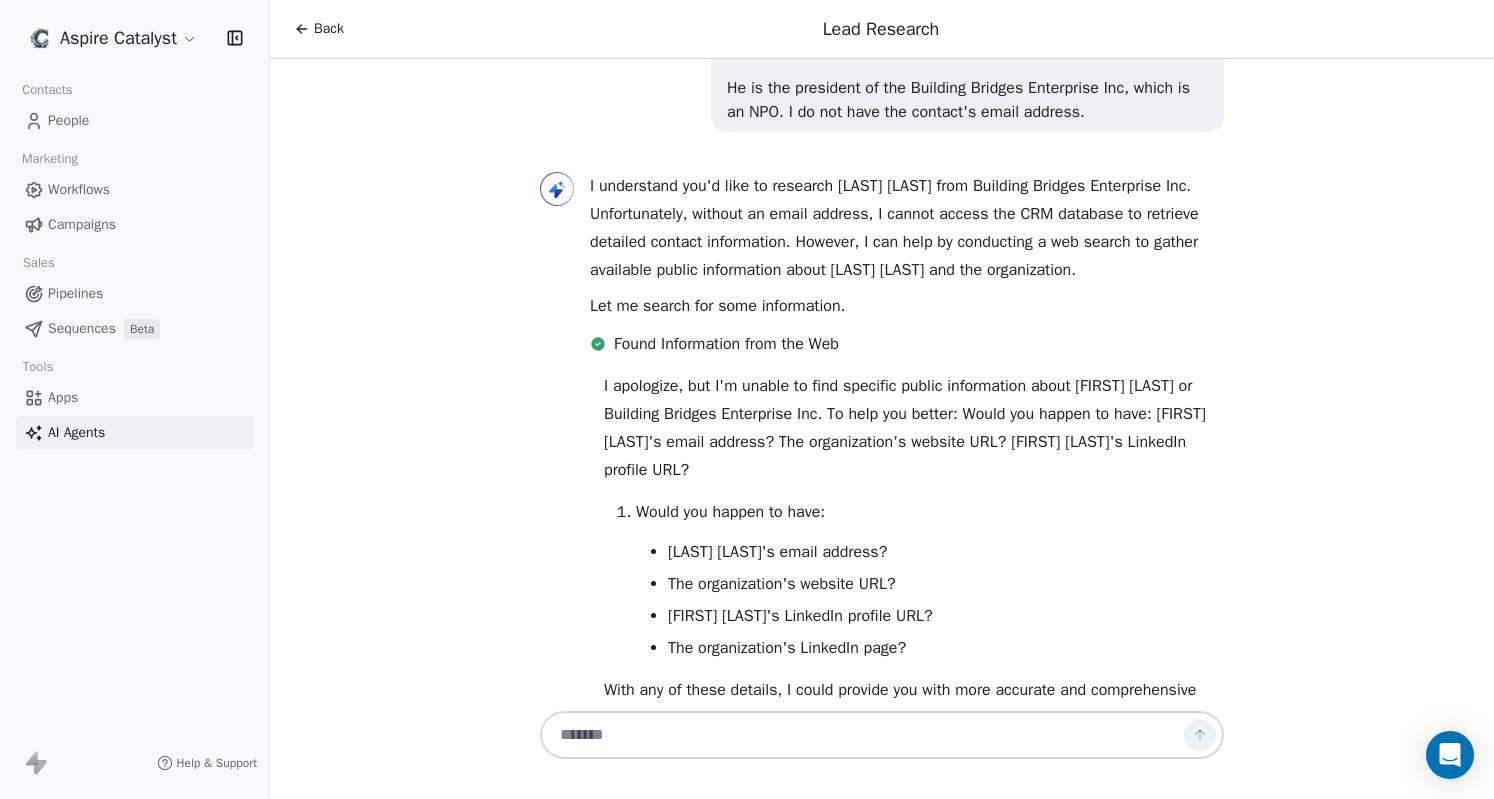 scroll, scrollTop: 211, scrollLeft: 0, axis: vertical 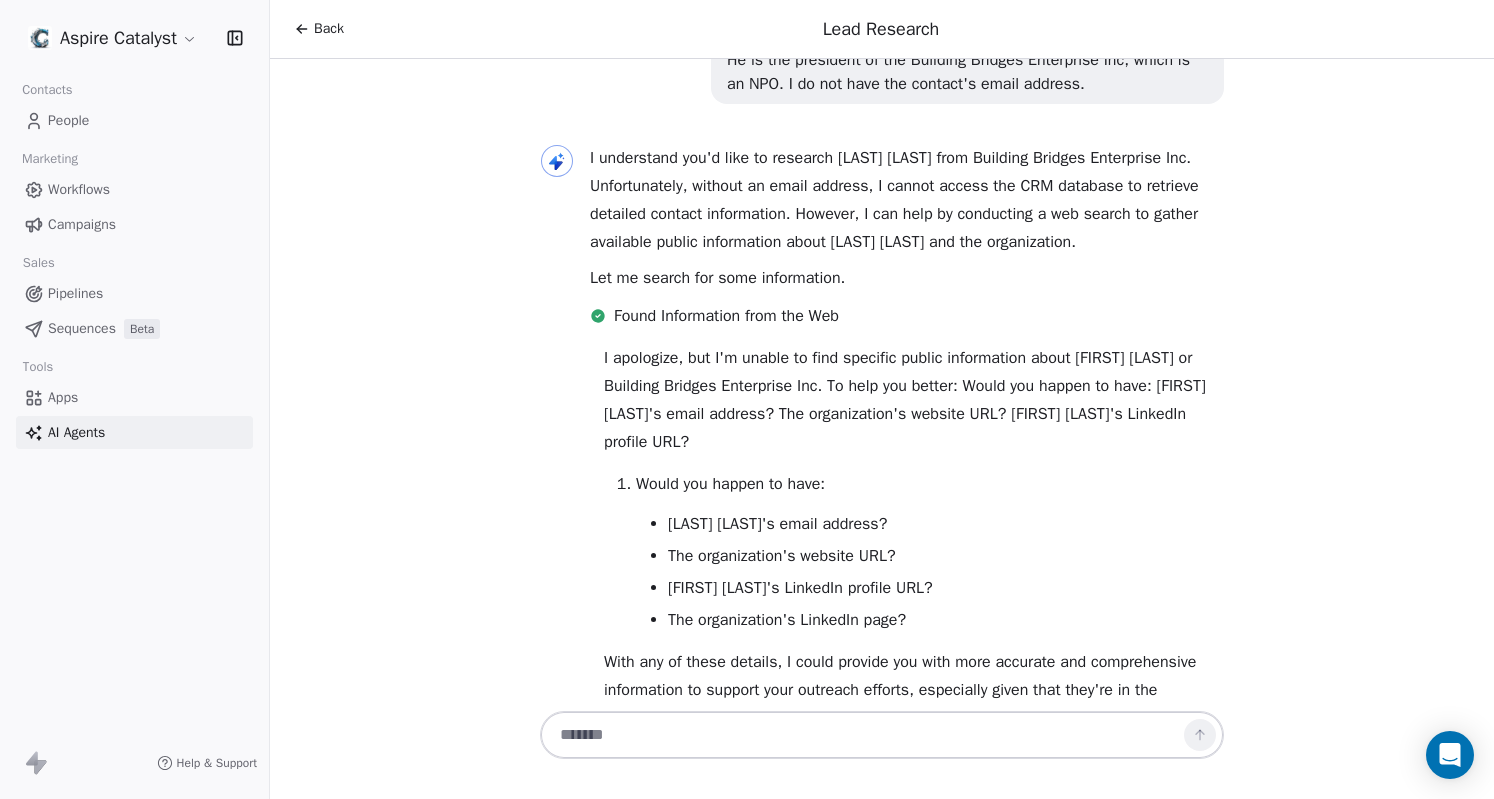 paste on "**********" 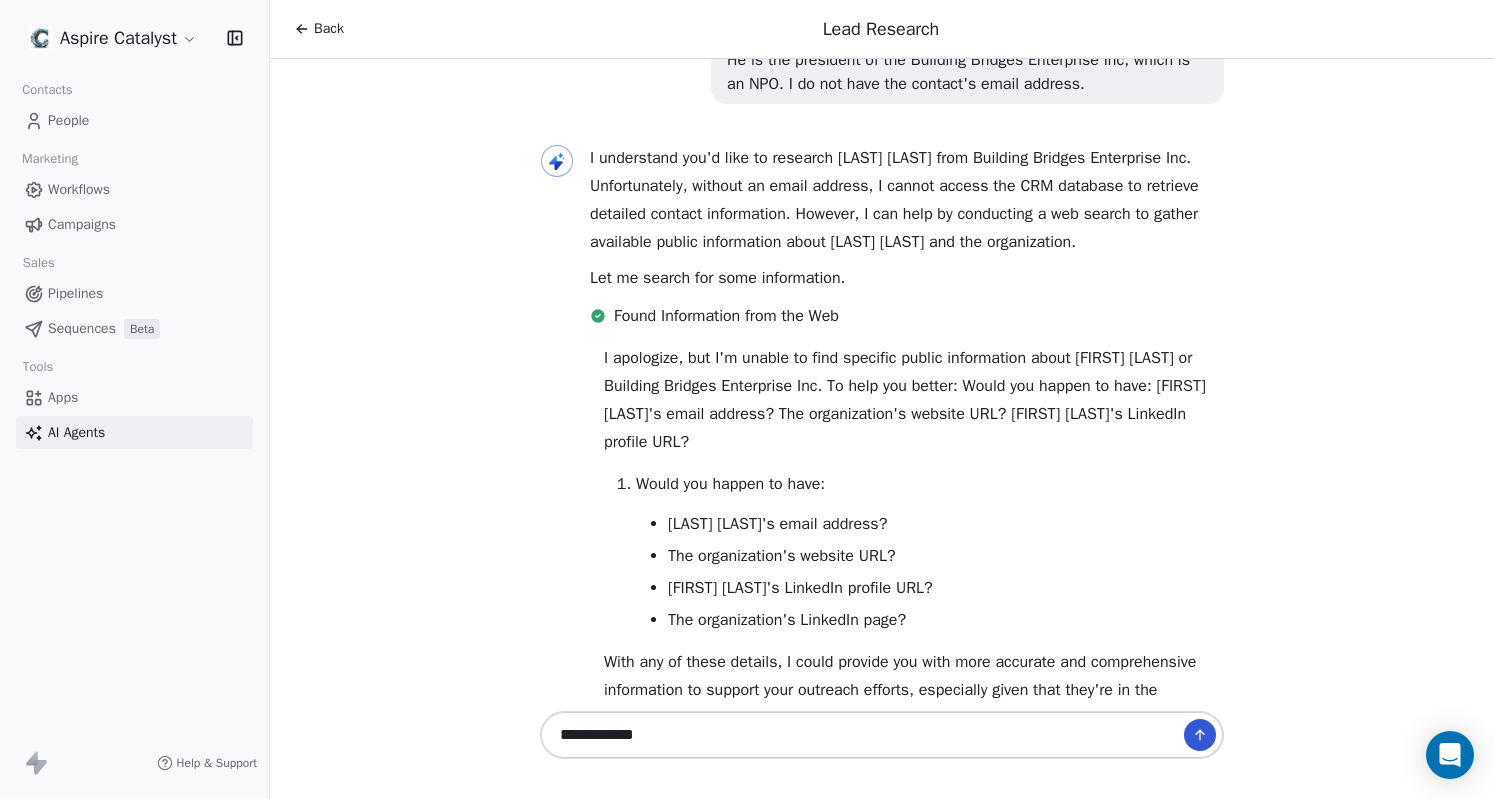 type on "**********" 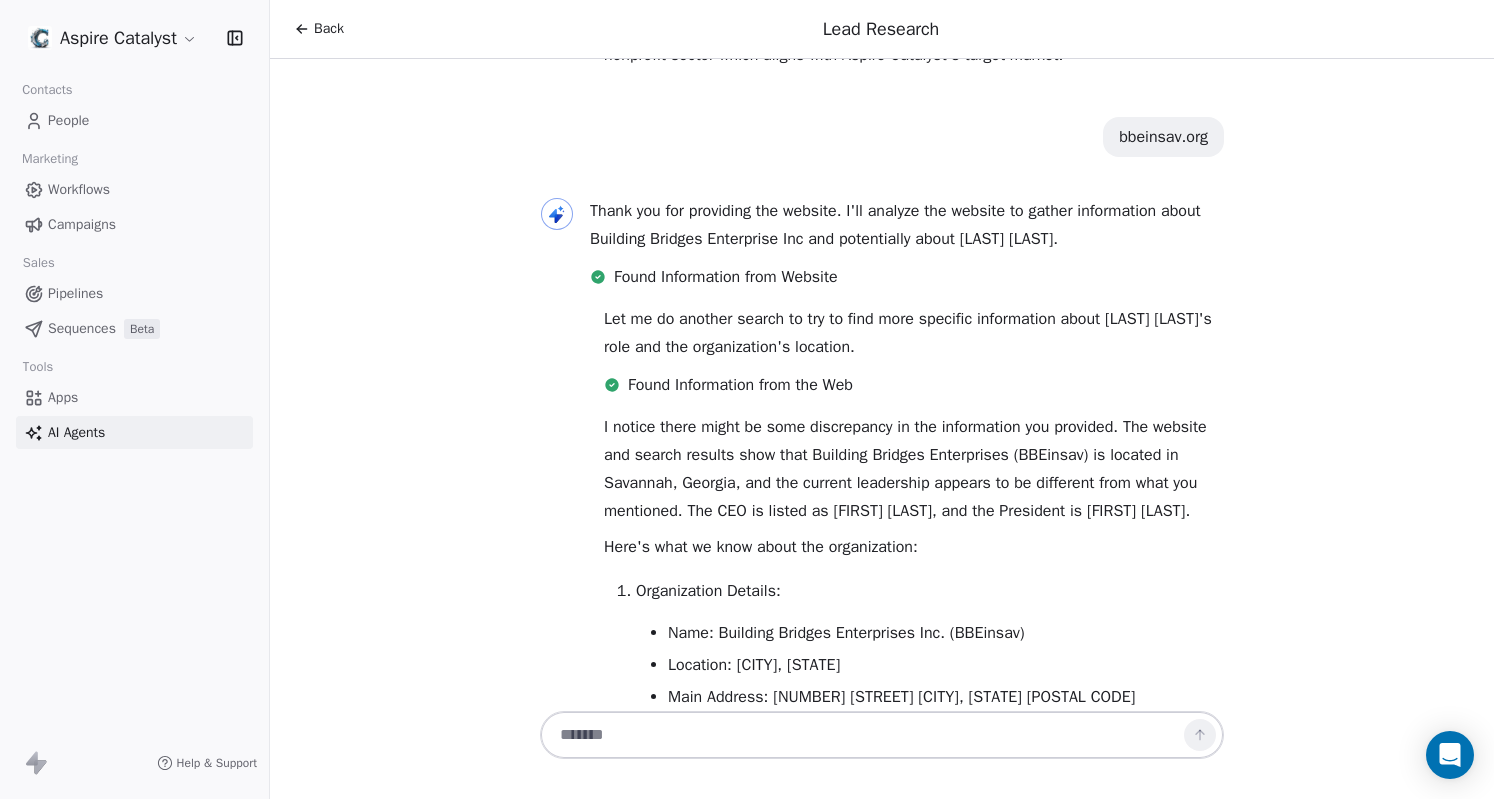 scroll, scrollTop: 876, scrollLeft: 0, axis: vertical 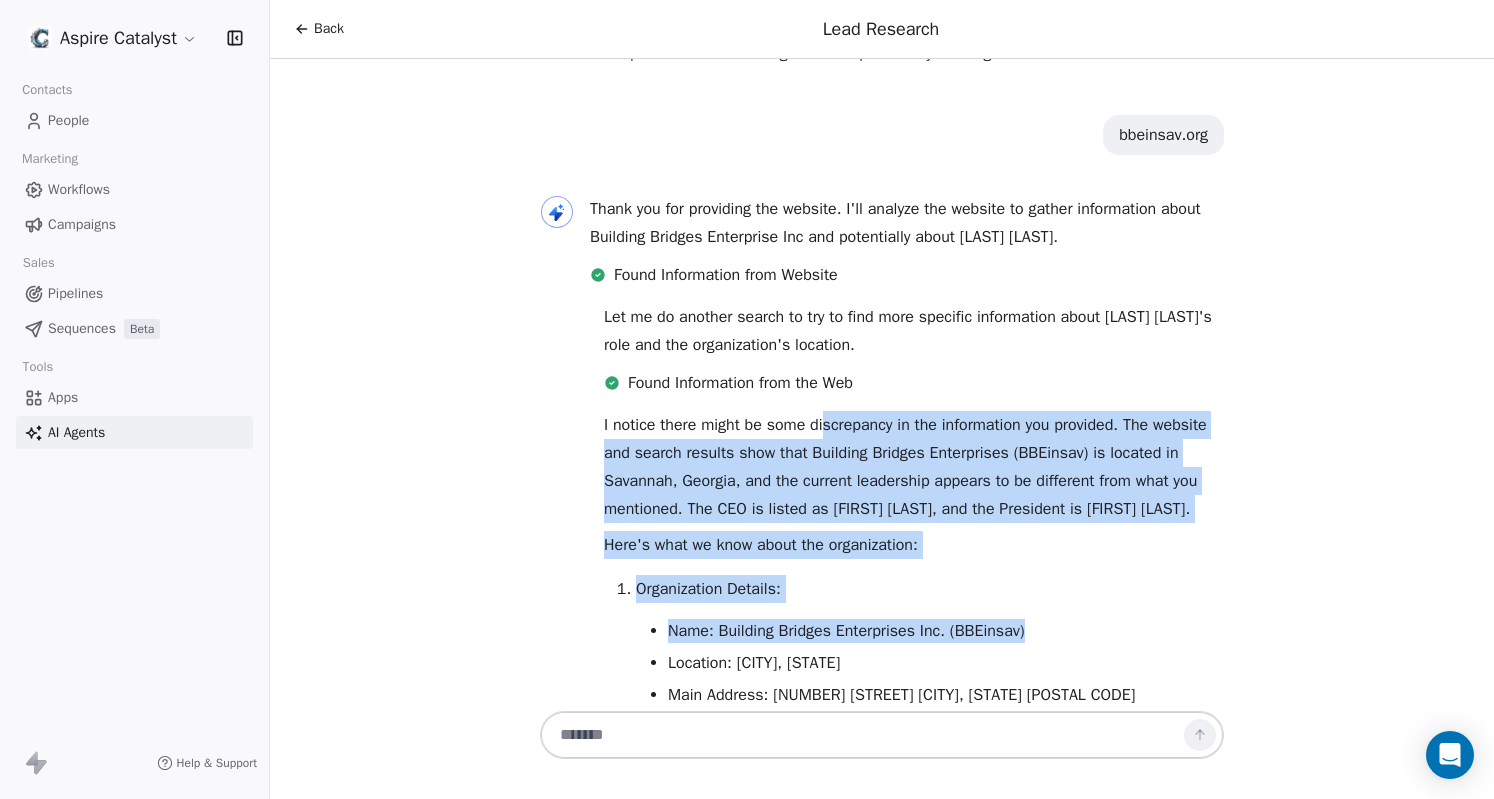 drag, startPoint x: 874, startPoint y: 368, endPoint x: 1238, endPoint y: 590, distance: 426.35666 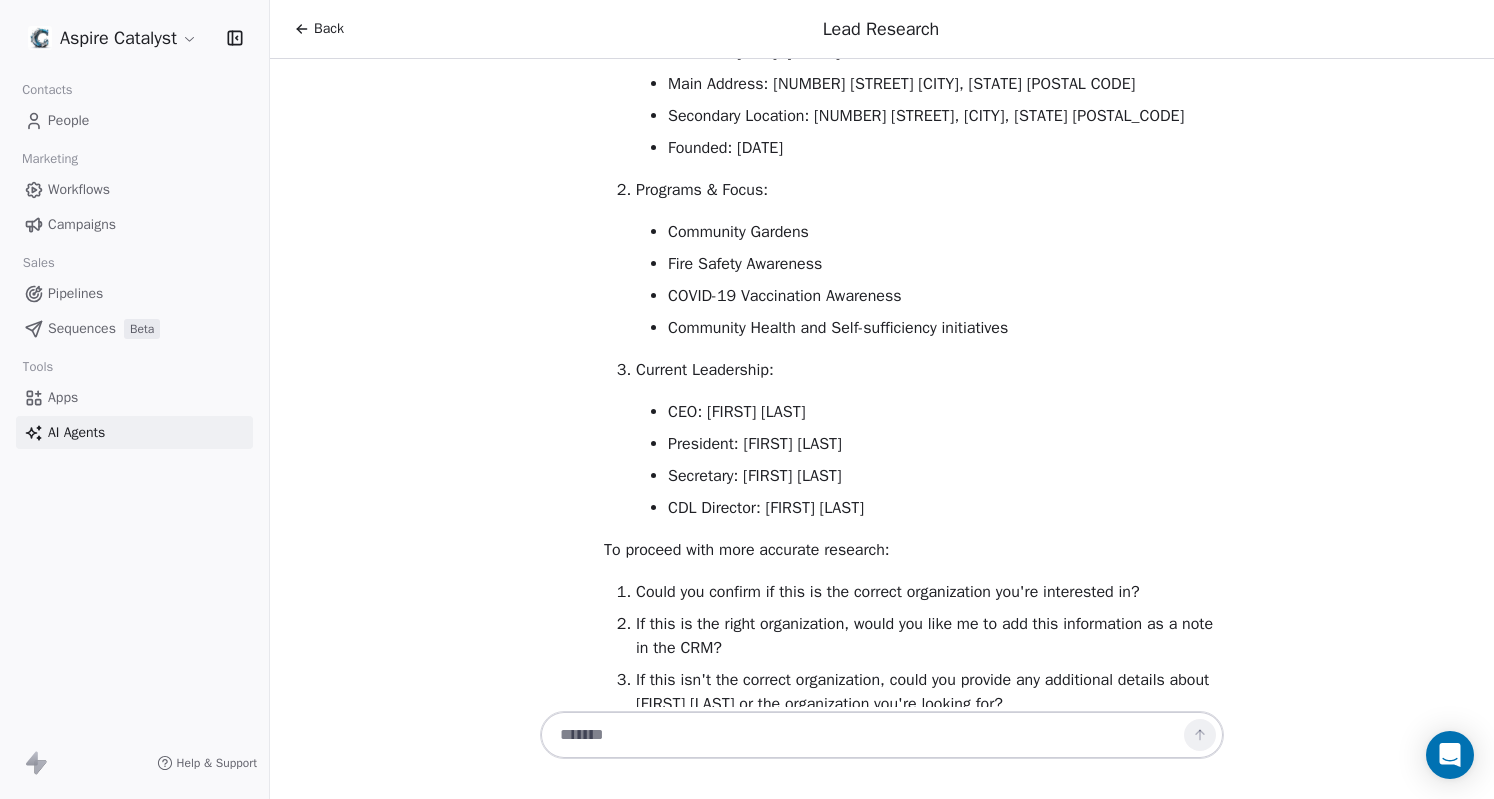 scroll, scrollTop: 1501, scrollLeft: 0, axis: vertical 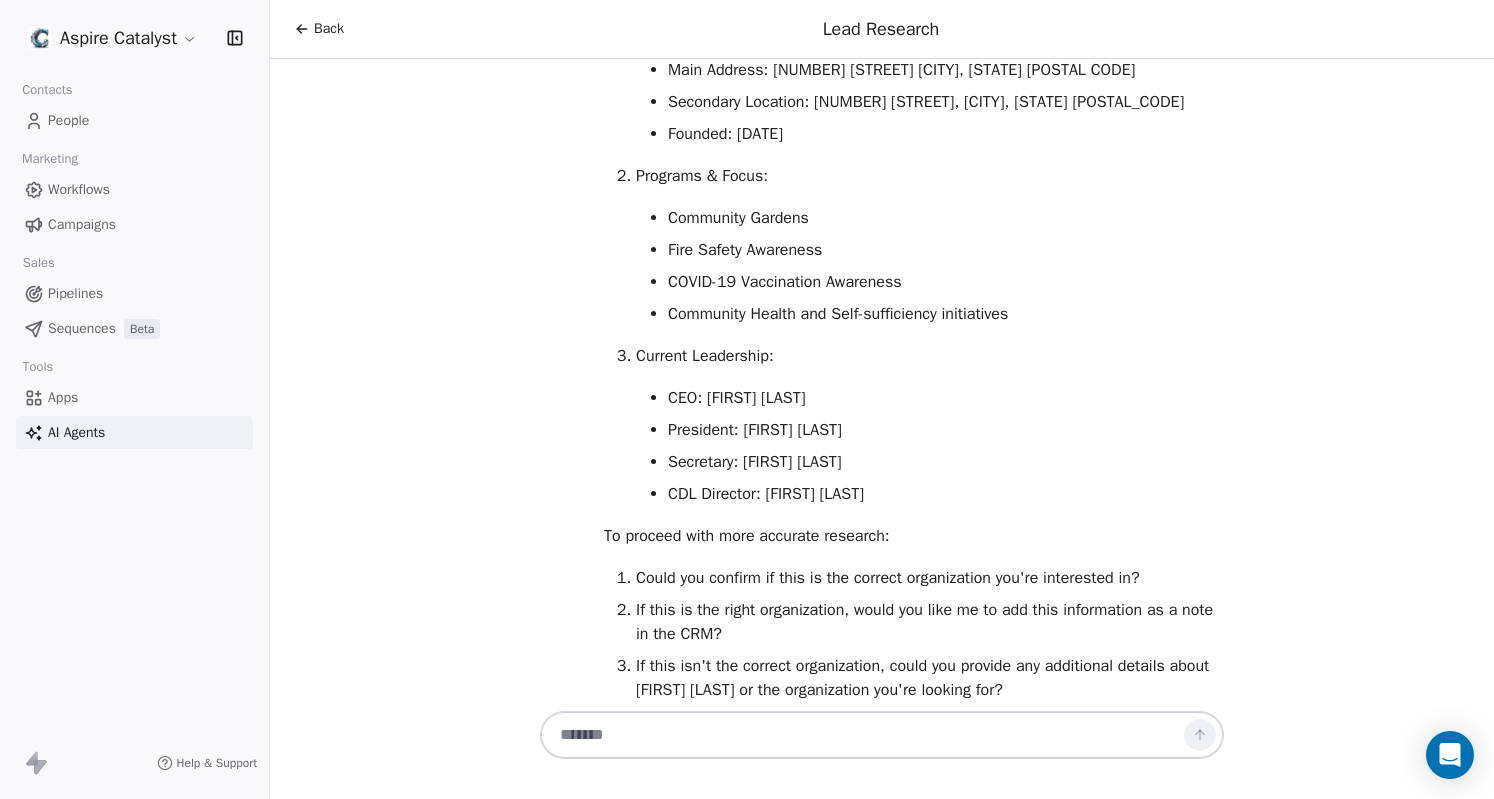 click on "If this is the right organization, would you like me to add this information as a note in the CRM?" at bounding box center [930, 622] 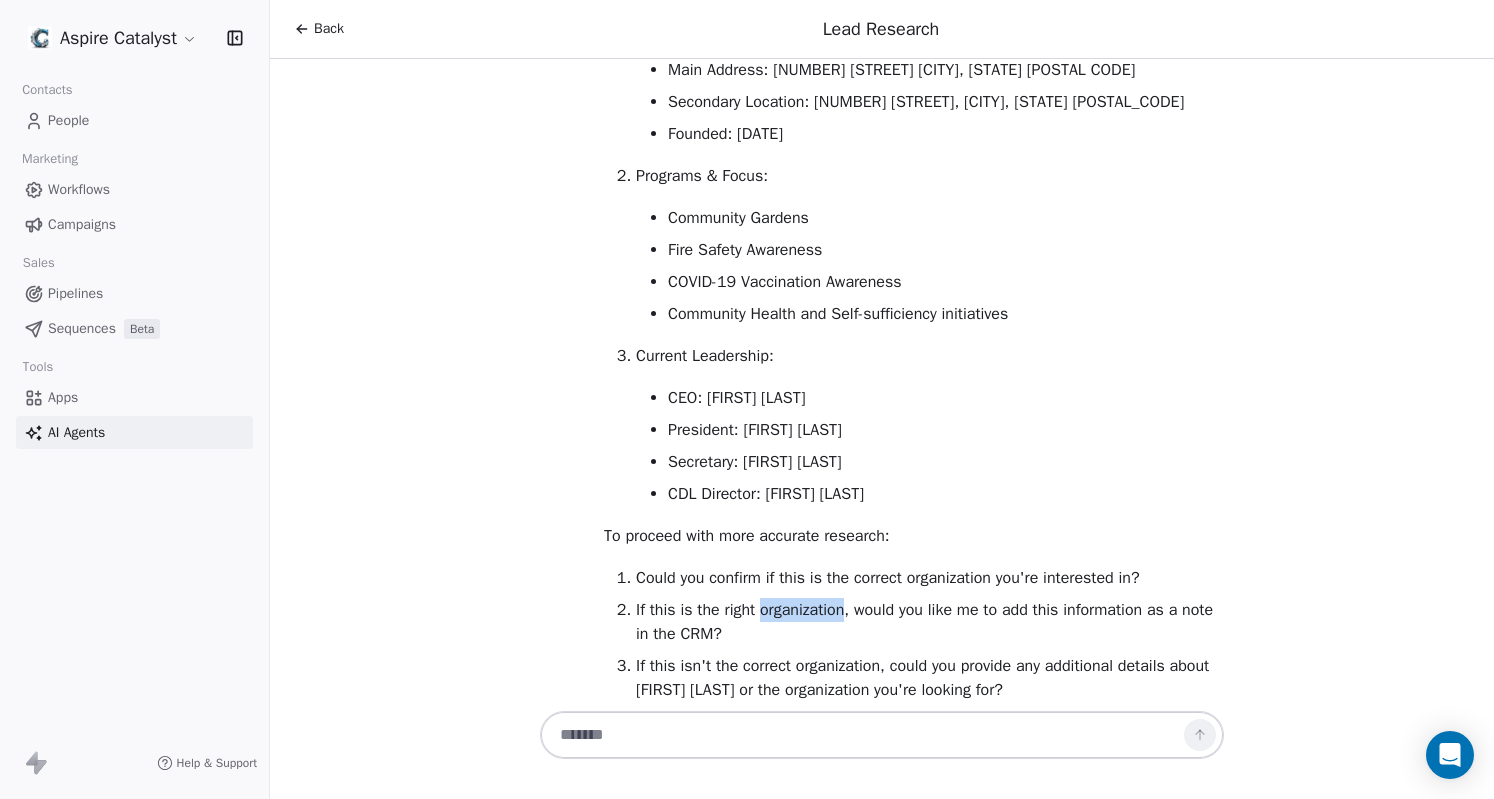 click on "If this is the right organization, would you like me to add this information as a note in the CRM?" at bounding box center (930, 622) 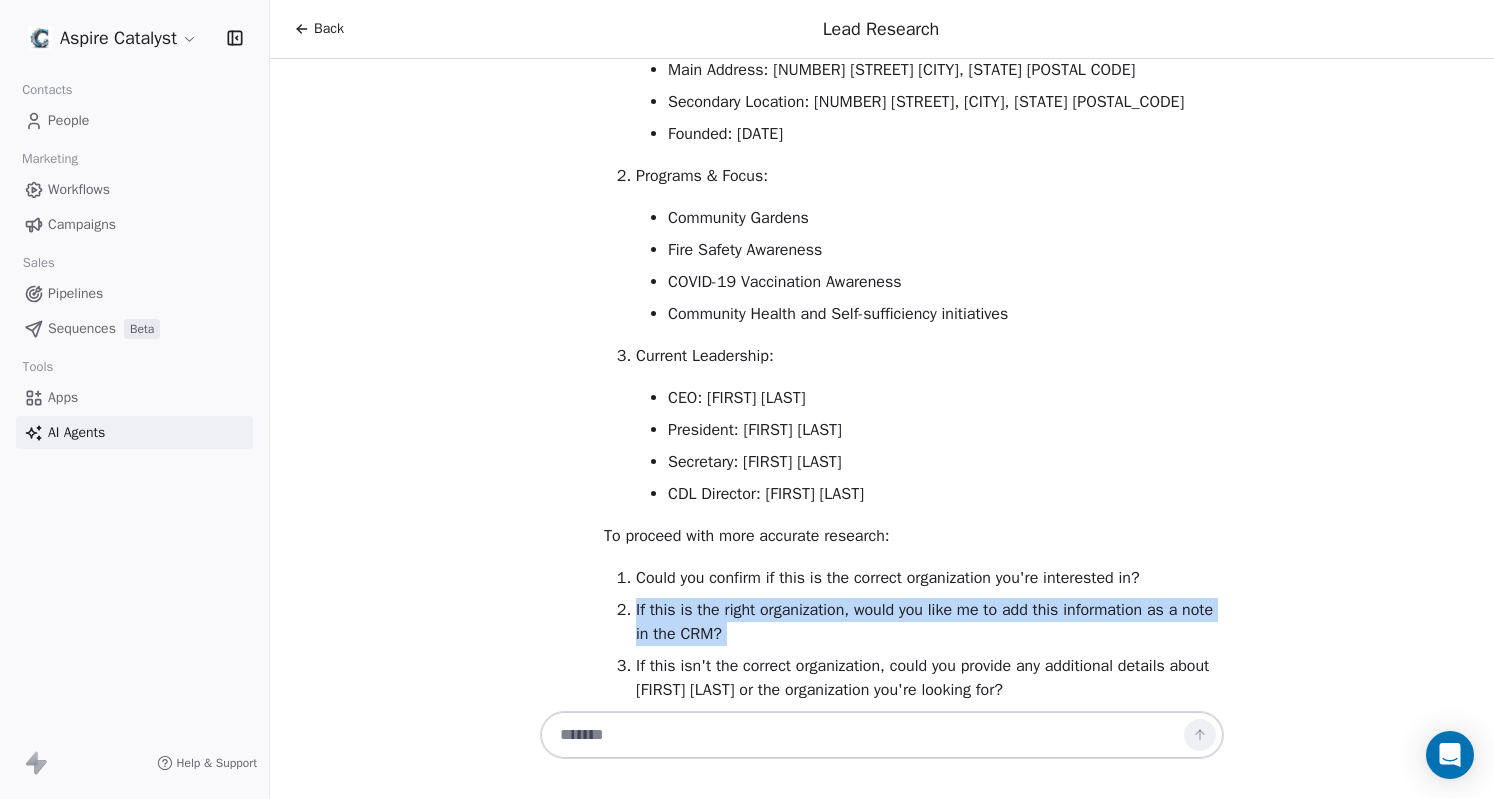 click on "If this is the right organization, would you like me to add this information as a note in the CRM?" at bounding box center (930, 622) 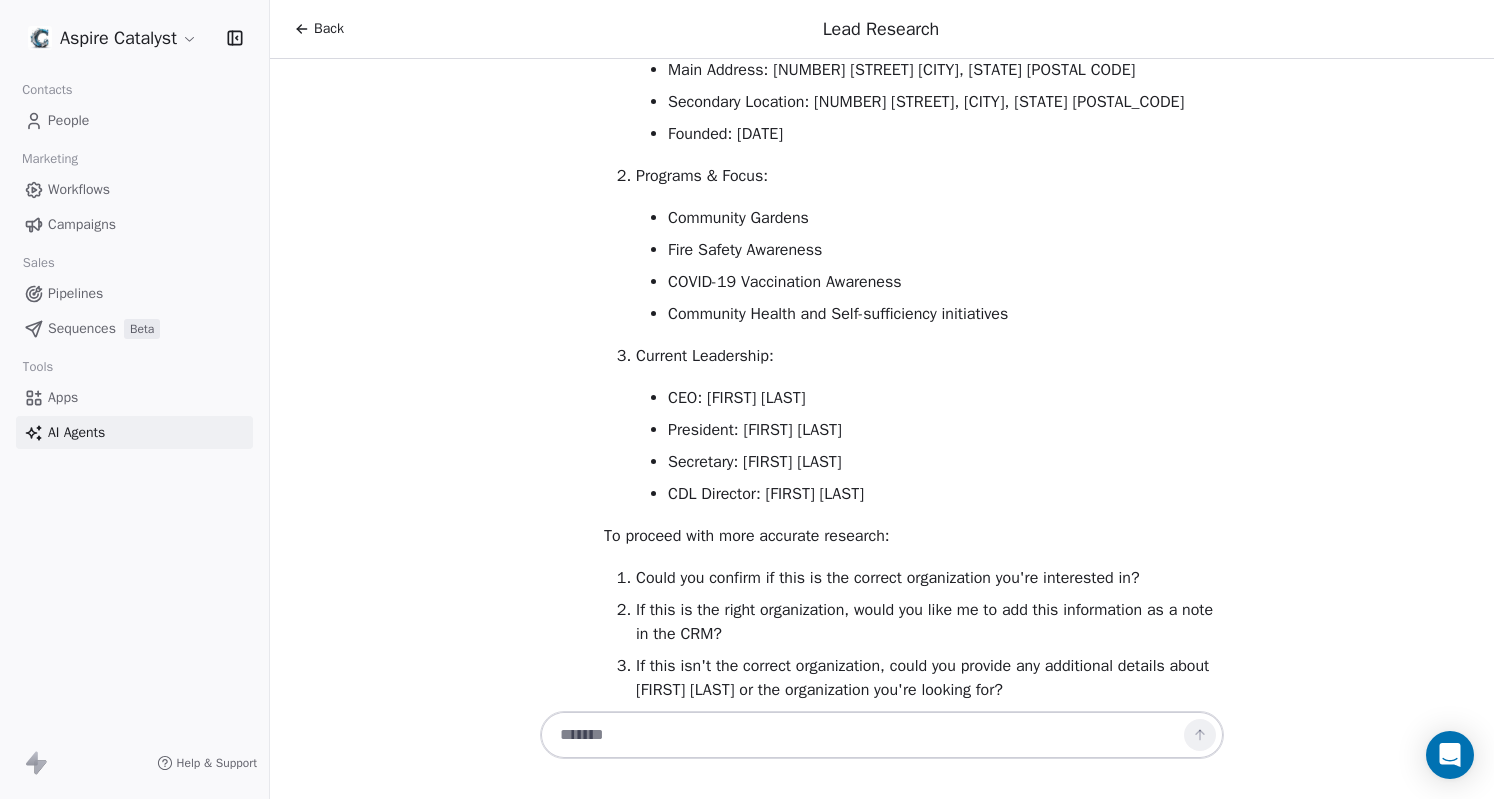 click on "Could you confirm if this is the correct organization you're interested in?
If this is the right organization, would you like me to add this information as a note in the CRM?
If this isn't the correct organization, could you provide any additional details about [FIRST] [LAST] or the organization you're looking for?" at bounding box center [914, 634] 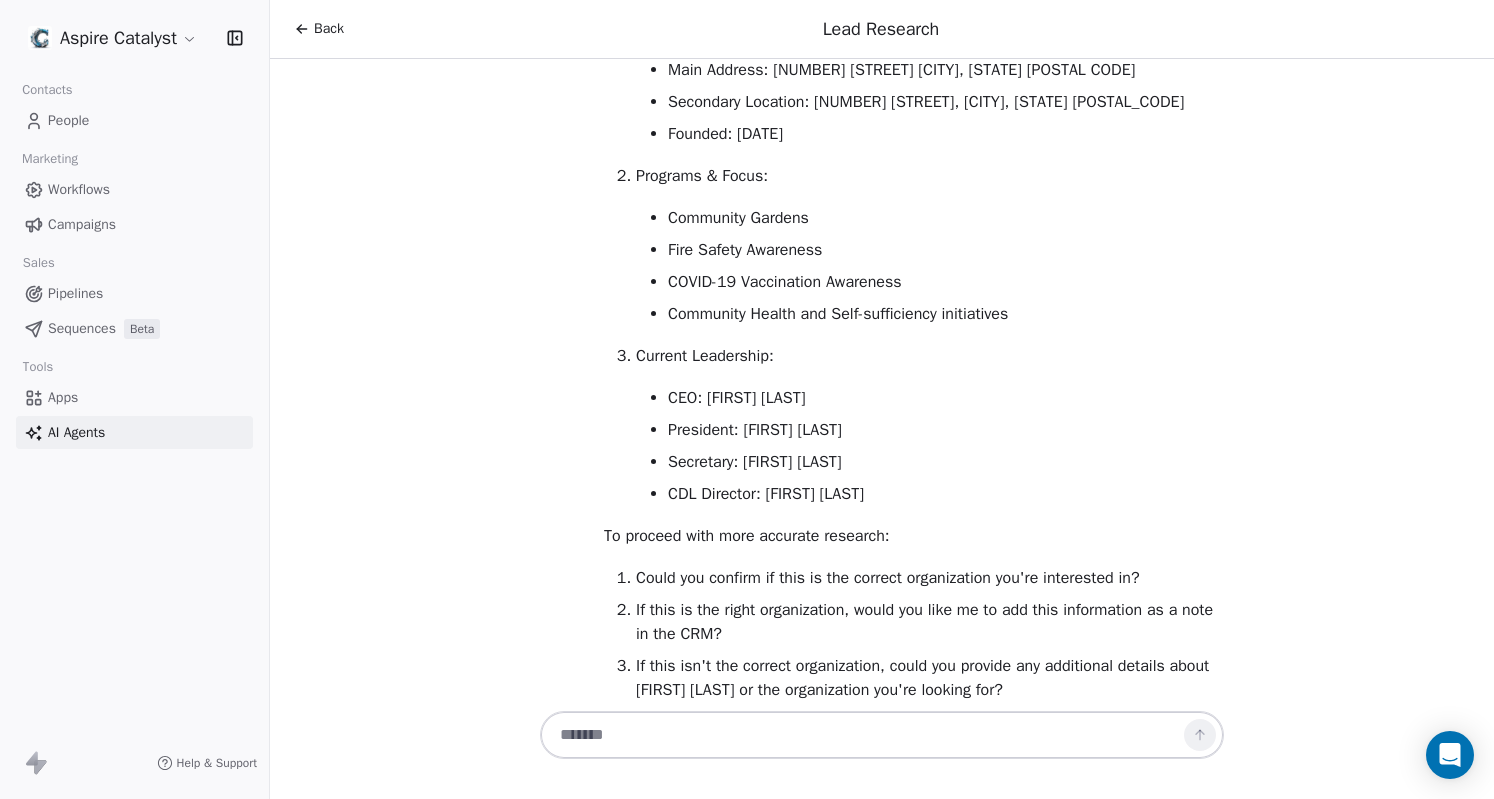 click on "If this isn't the correct organization, could you provide any additional details about [FIRST] [LAST] or the organization you're looking for?" at bounding box center (930, 678) 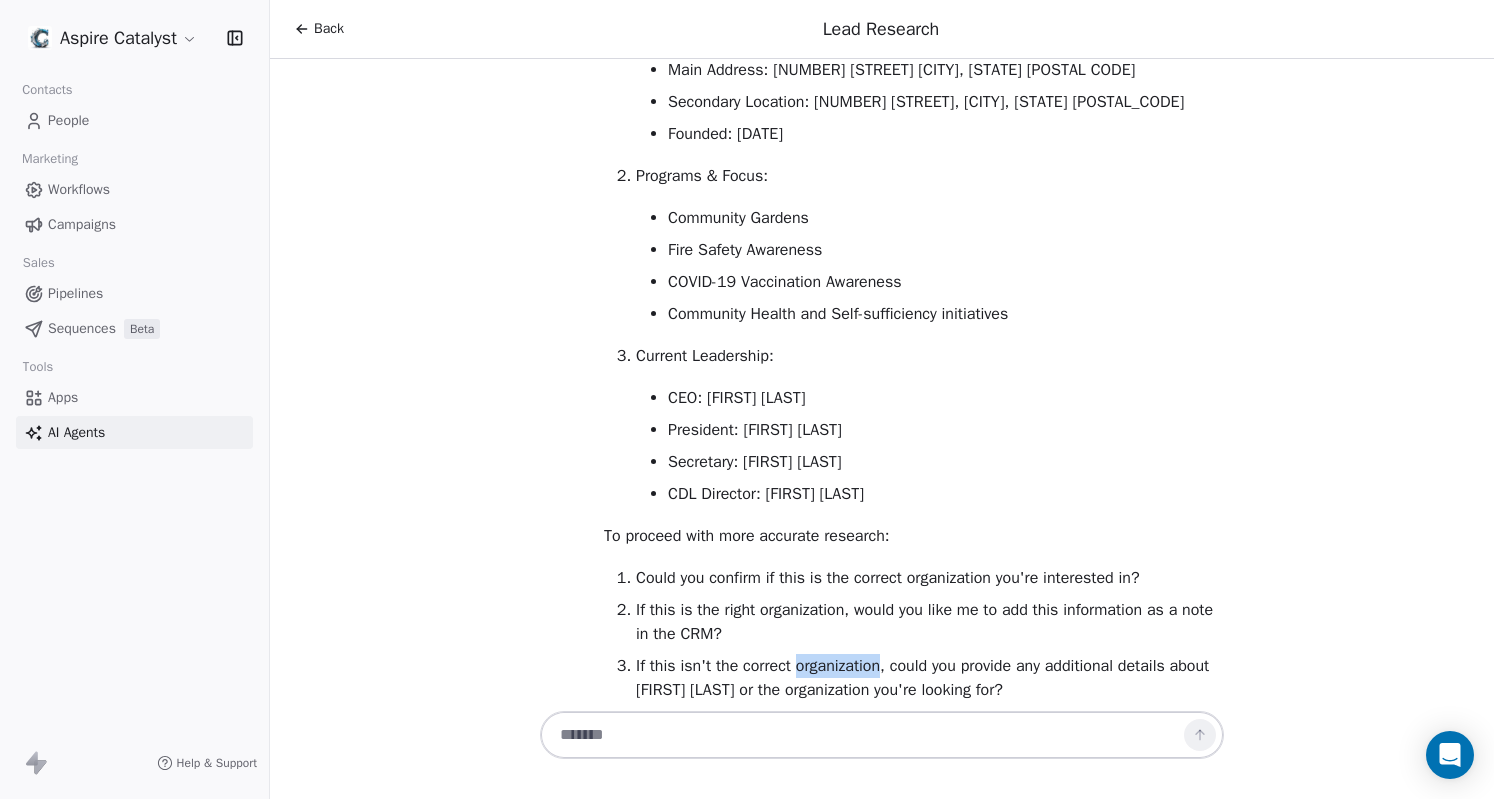click on "If this isn't the correct organization, could you provide any additional details about [FIRST] [LAST] or the organization you're looking for?" at bounding box center (930, 678) 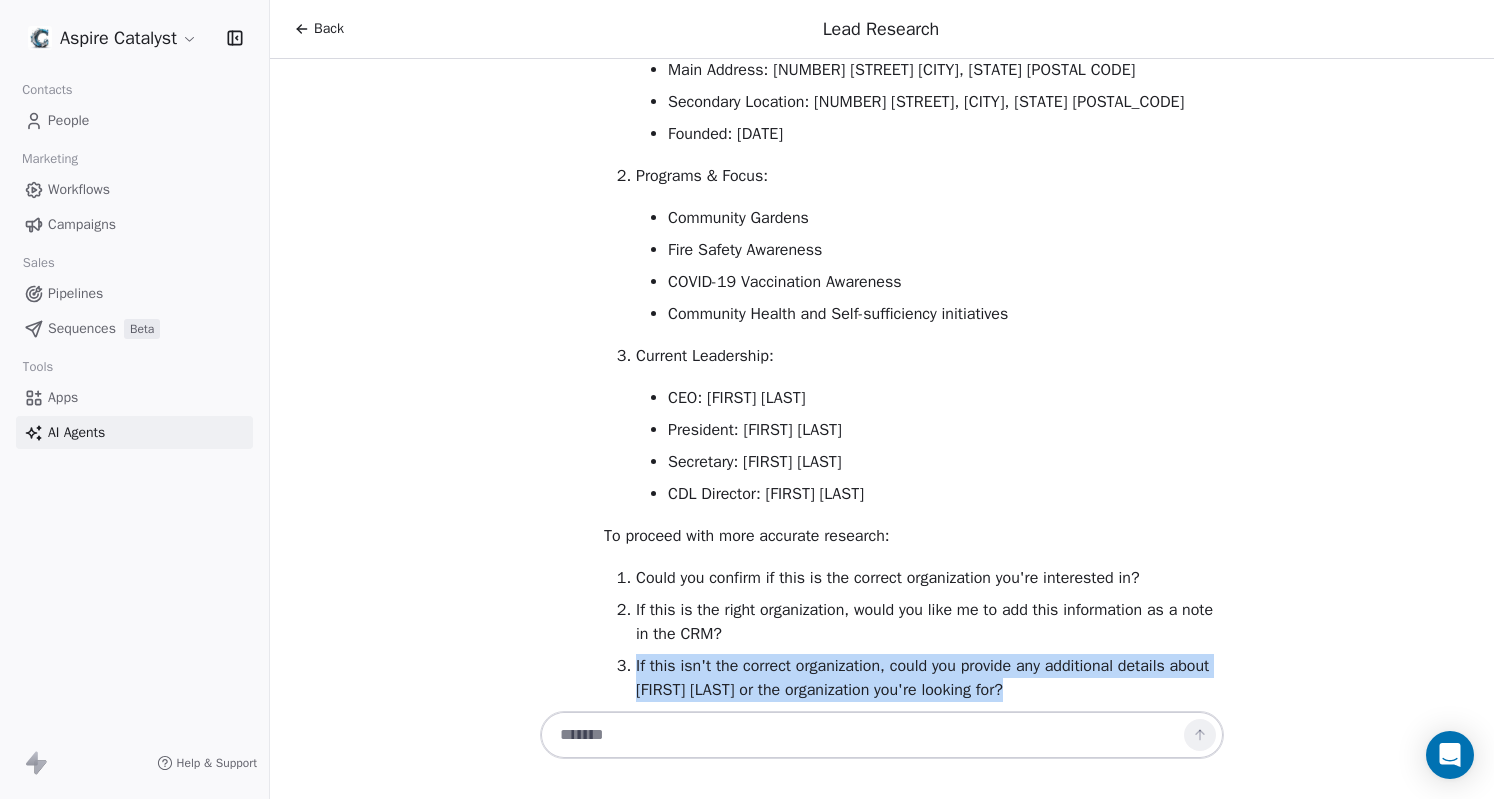 click on "If this isn't the correct organization, could you provide any additional details about [FIRST] [LAST] or the organization you're looking for?" at bounding box center (930, 678) 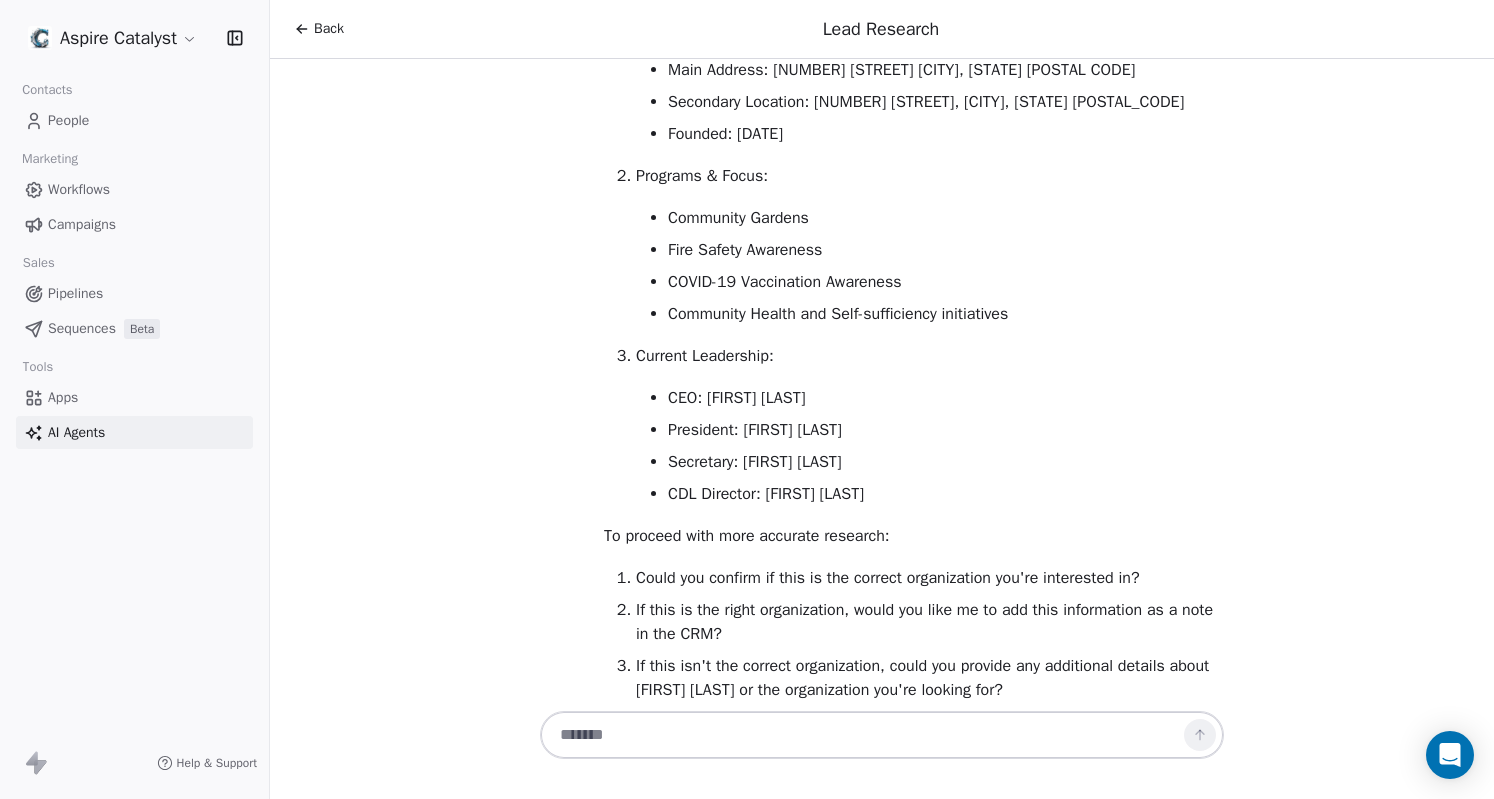 click at bounding box center [882, 735] 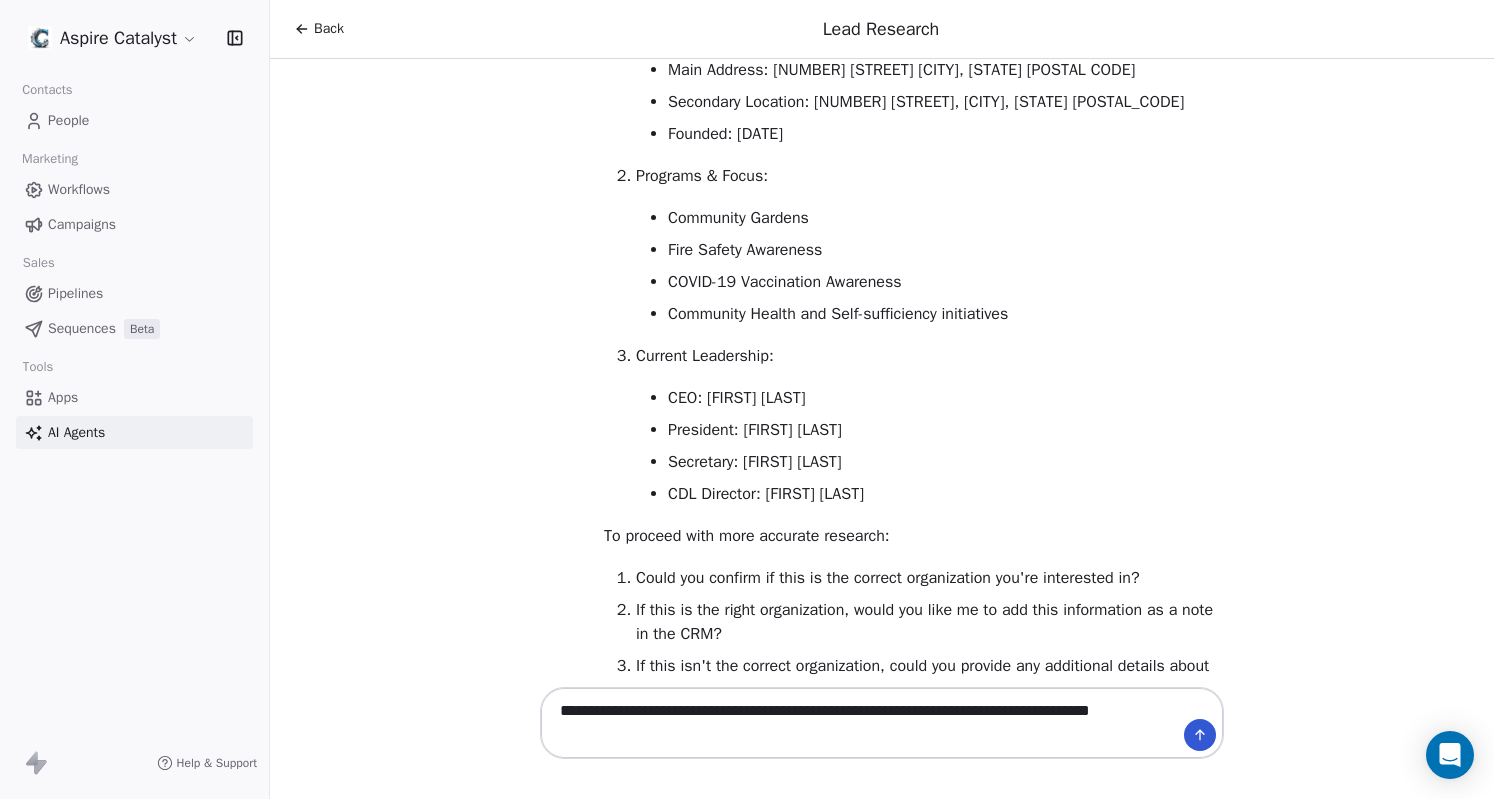 type on "**********" 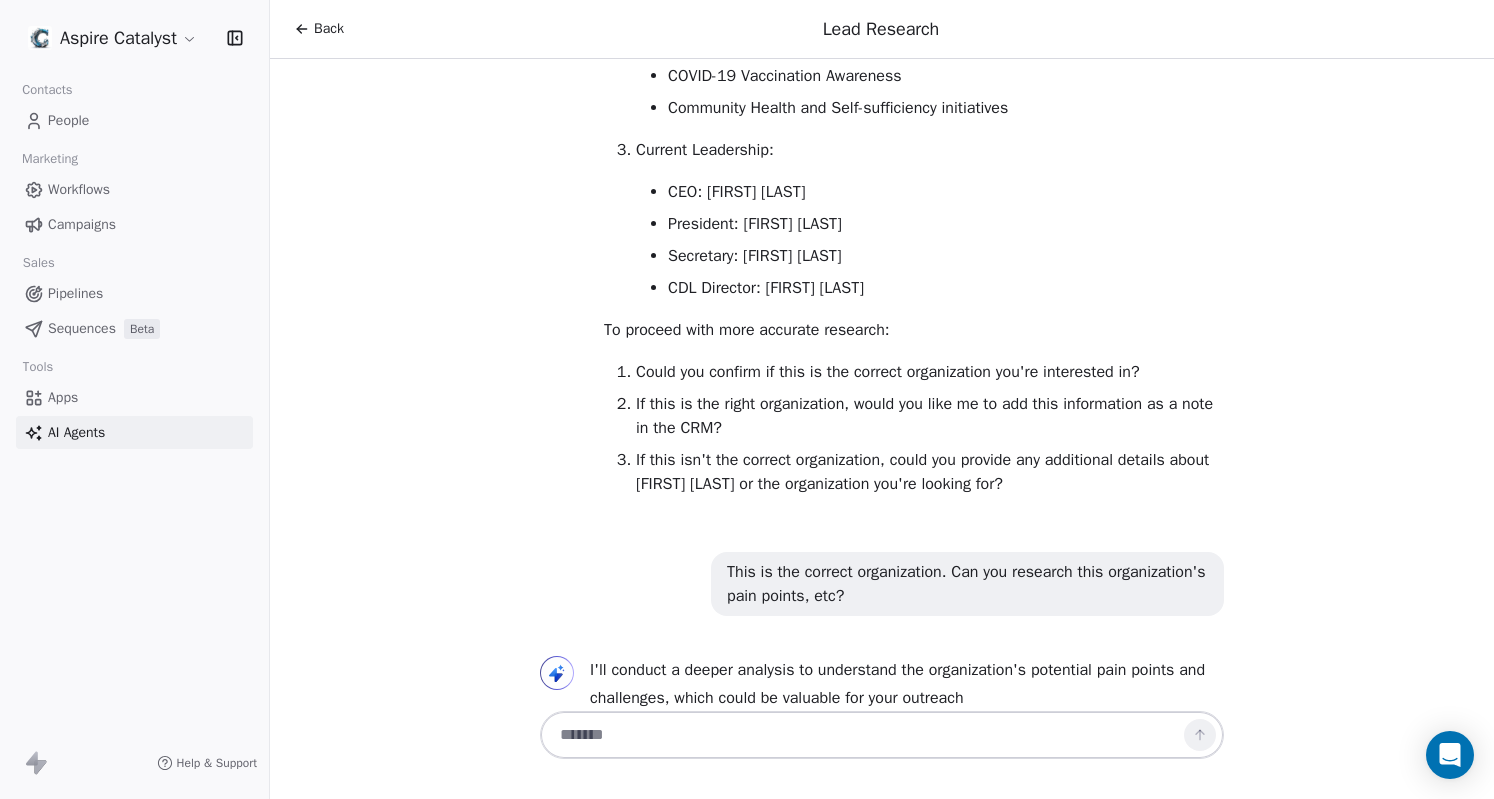 scroll, scrollTop: 1743, scrollLeft: 0, axis: vertical 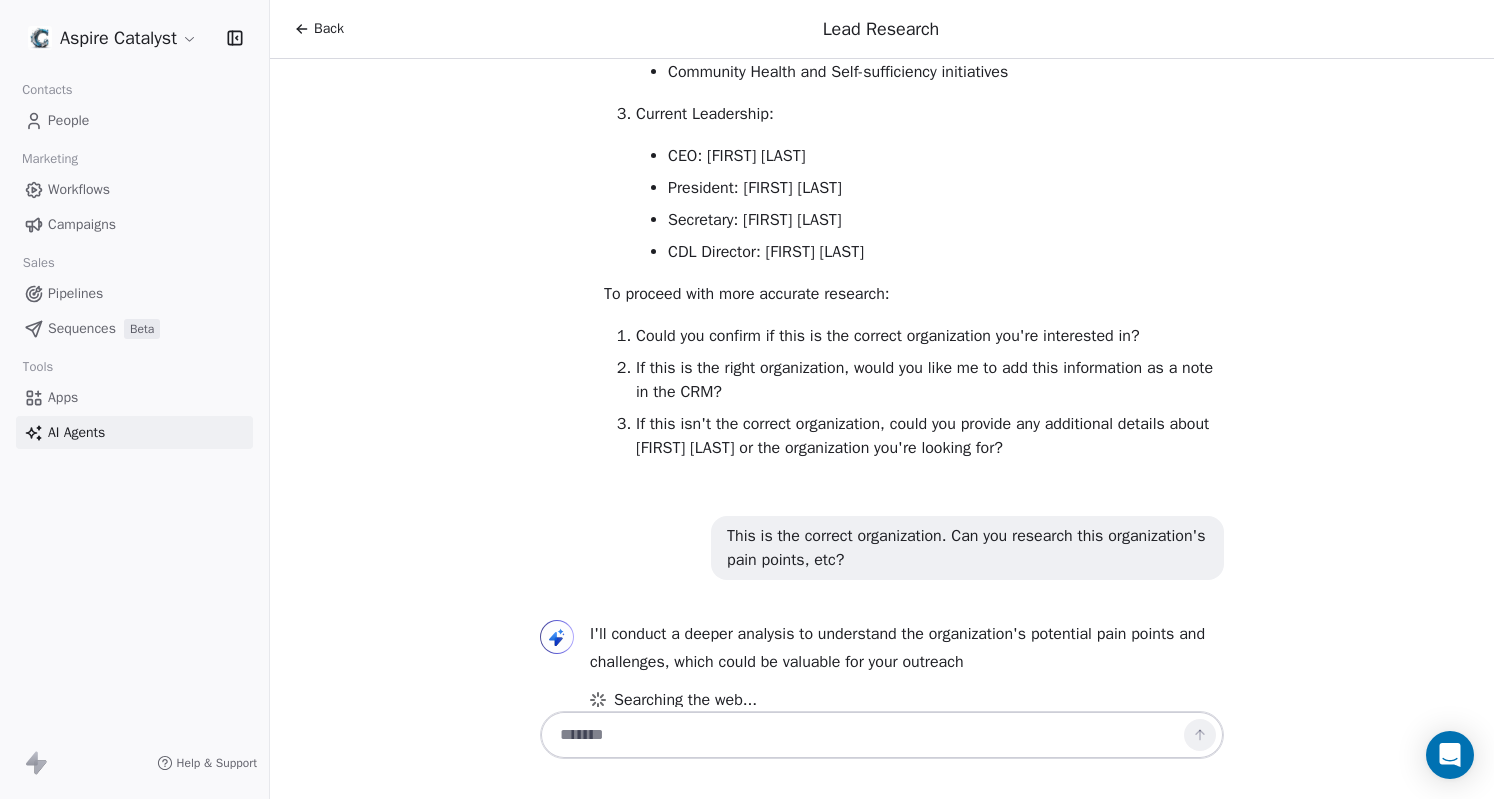 click on "I'll conduct a deeper analysis to understand the organization's potential pain points and challenges, which could be valuable for your outreach" at bounding box center [907, 648] 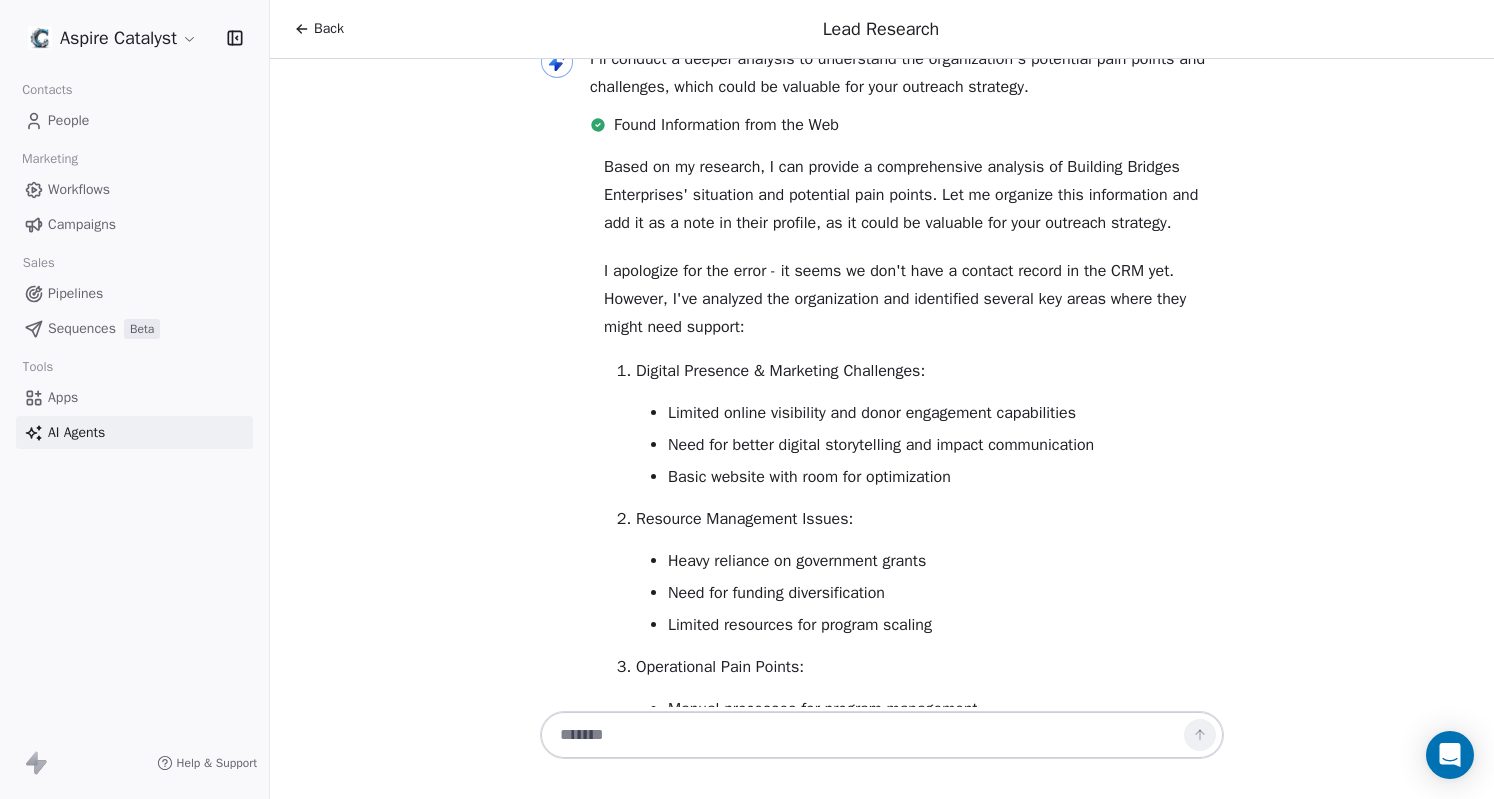 scroll, scrollTop: 2223, scrollLeft: 0, axis: vertical 